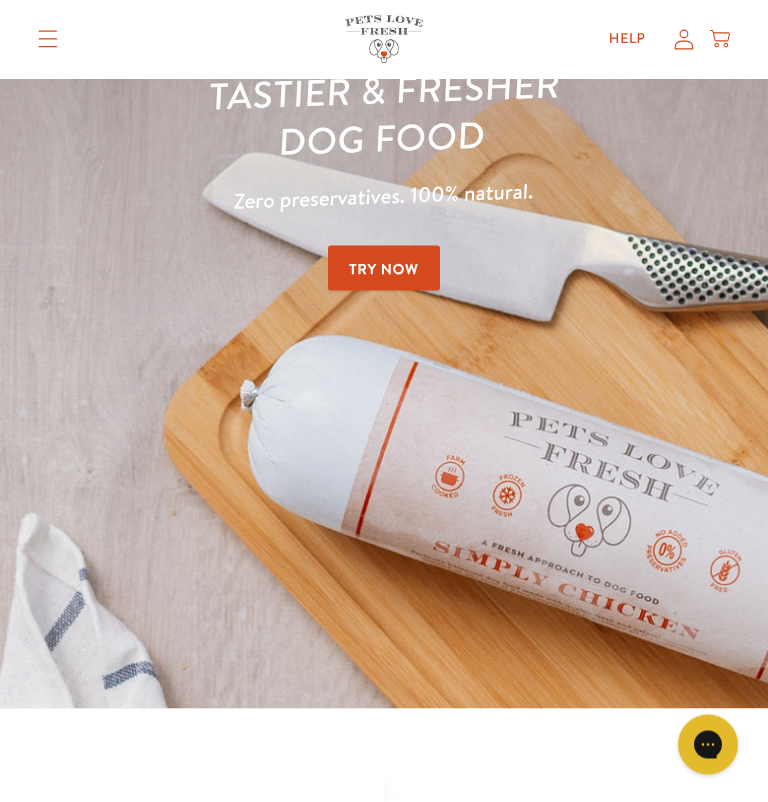 scroll, scrollTop: 0, scrollLeft: 0, axis: both 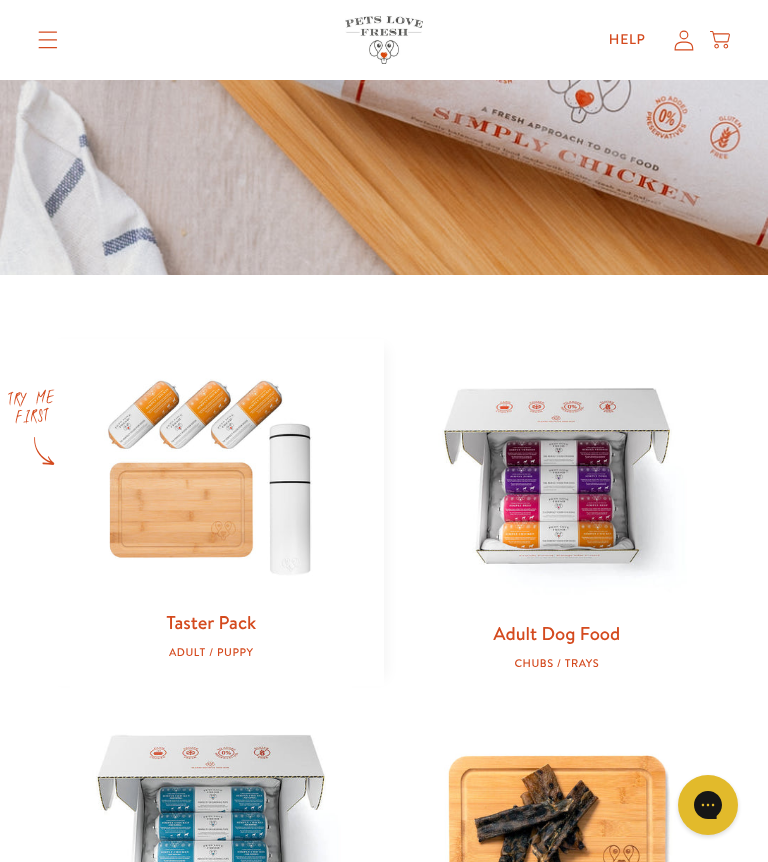 click at bounding box center [211, 474] 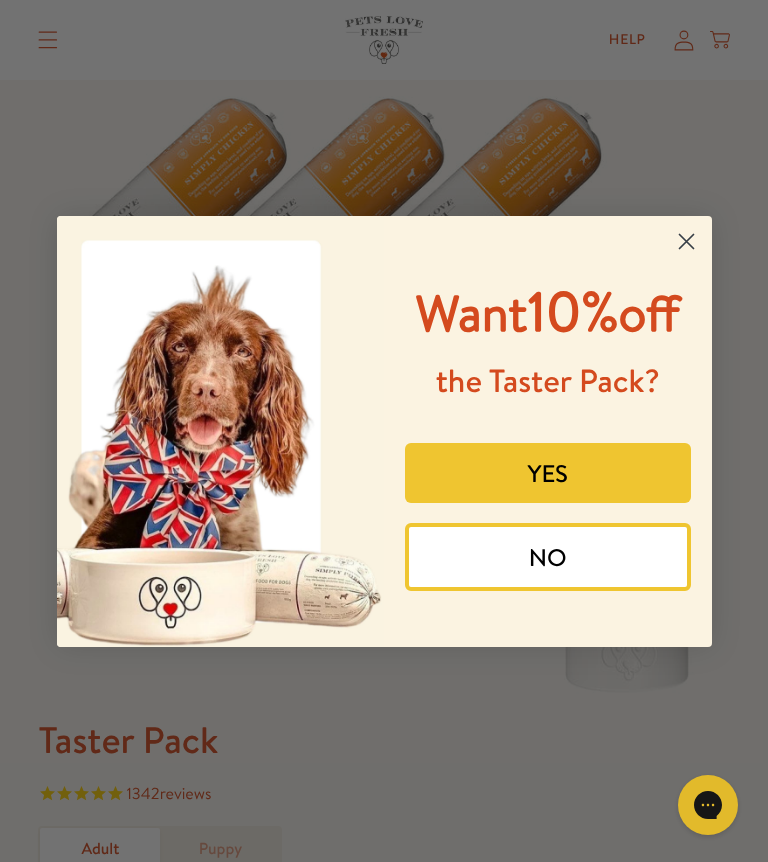 scroll, scrollTop: 69, scrollLeft: 0, axis: vertical 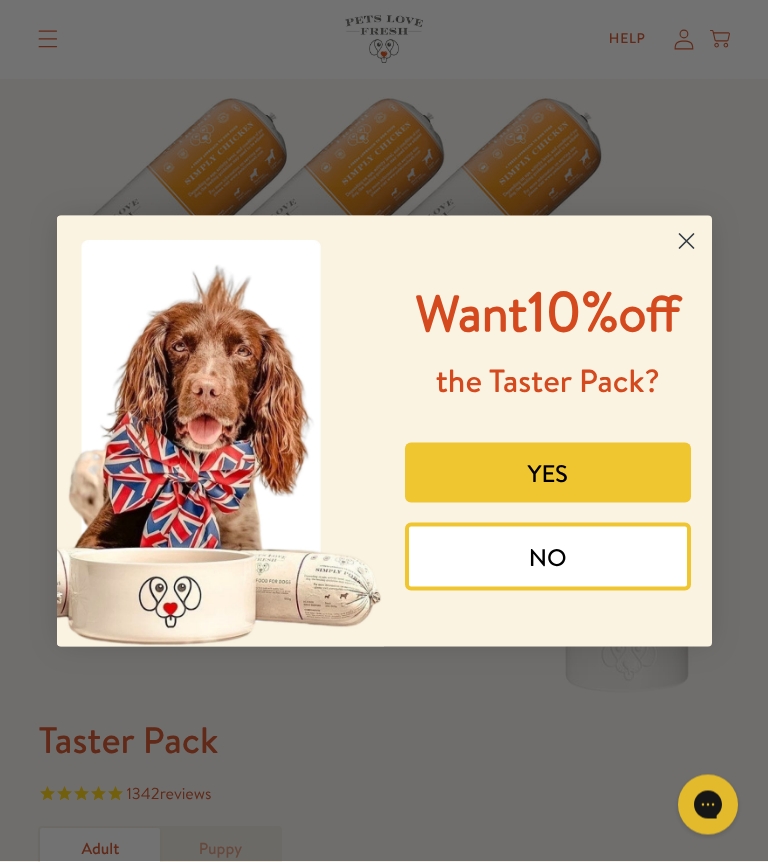 click on "YES" at bounding box center (548, 473) 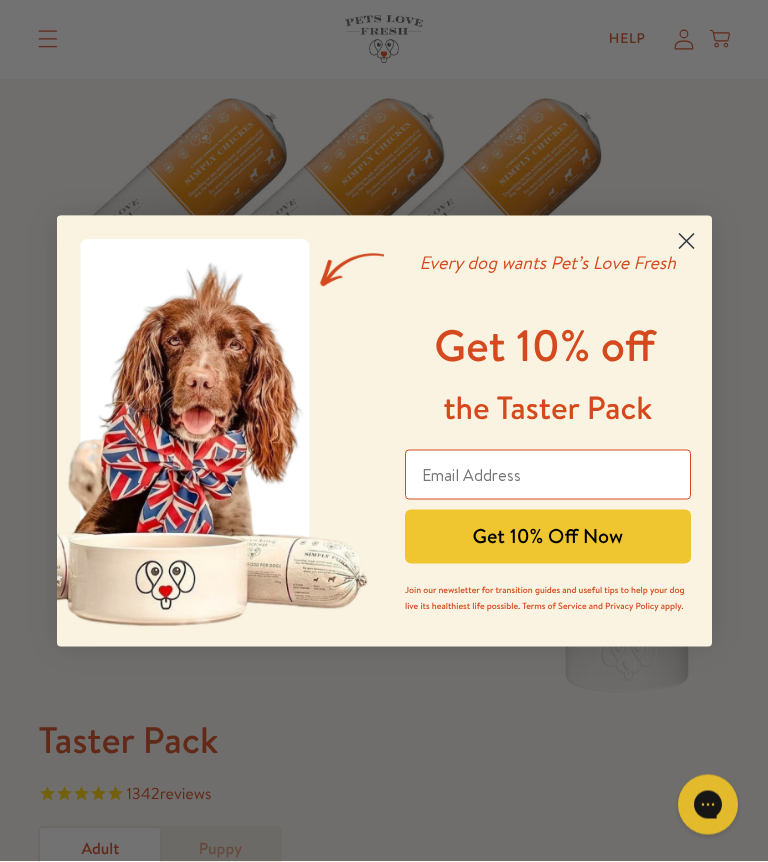 scroll, scrollTop: 70, scrollLeft: 0, axis: vertical 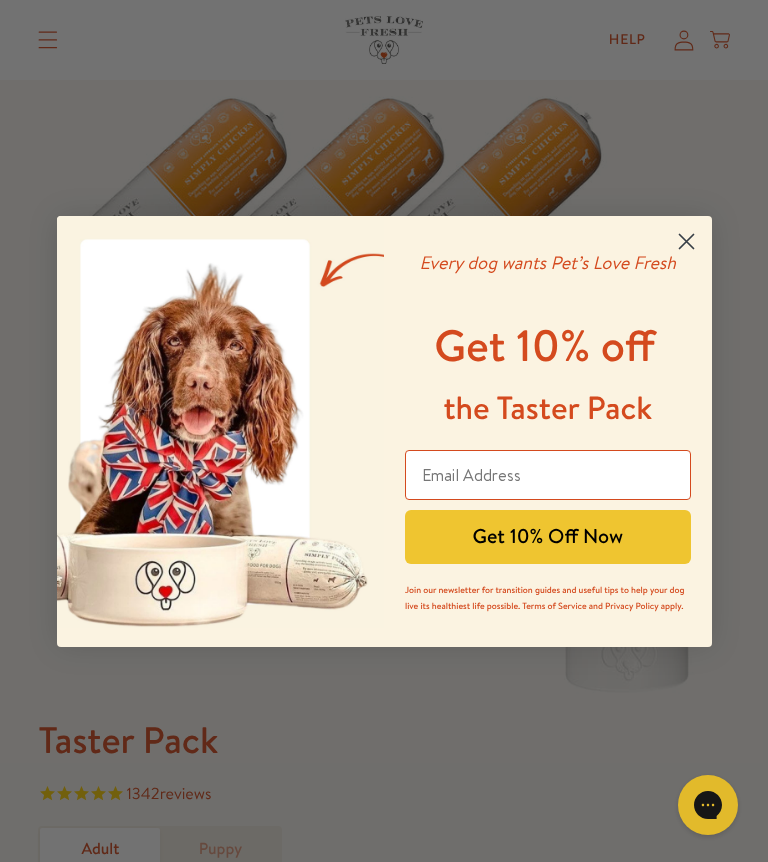 click at bounding box center (548, 475) 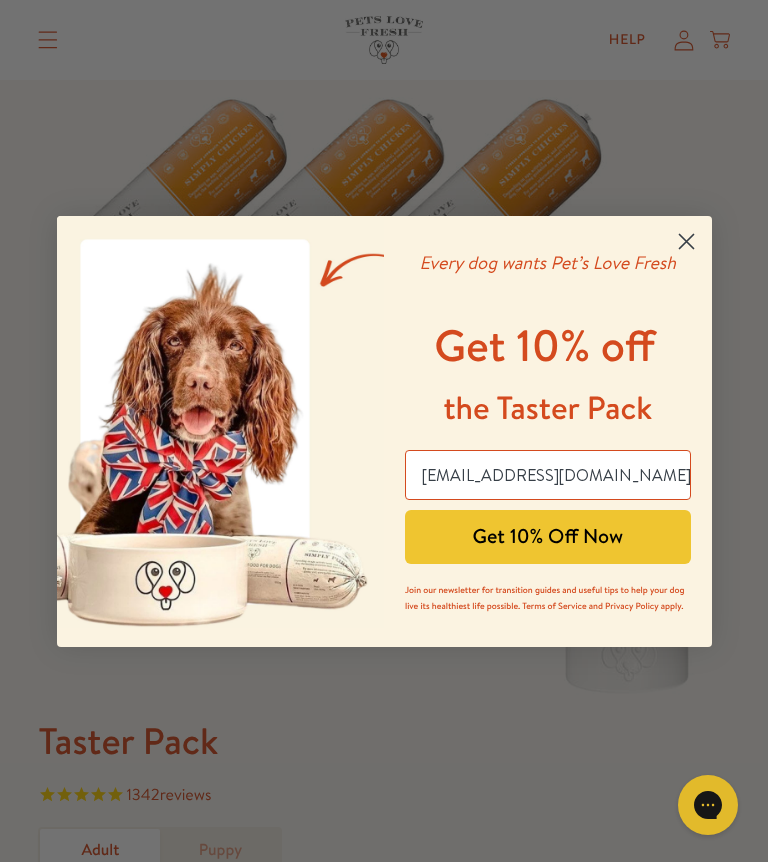 type on "snazzyone8689@aol.com" 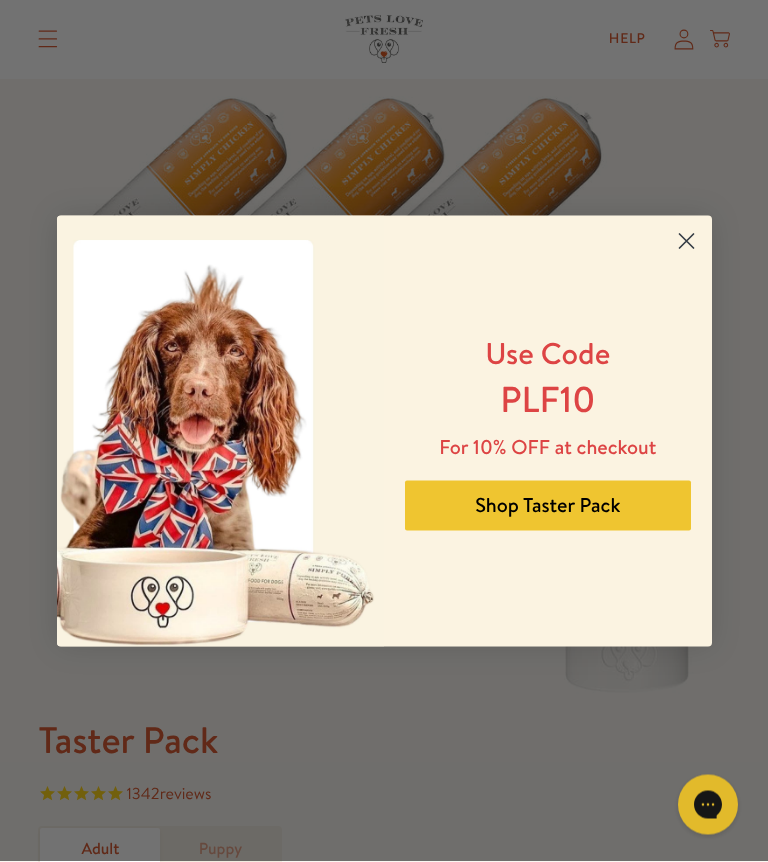 scroll, scrollTop: 70, scrollLeft: 0, axis: vertical 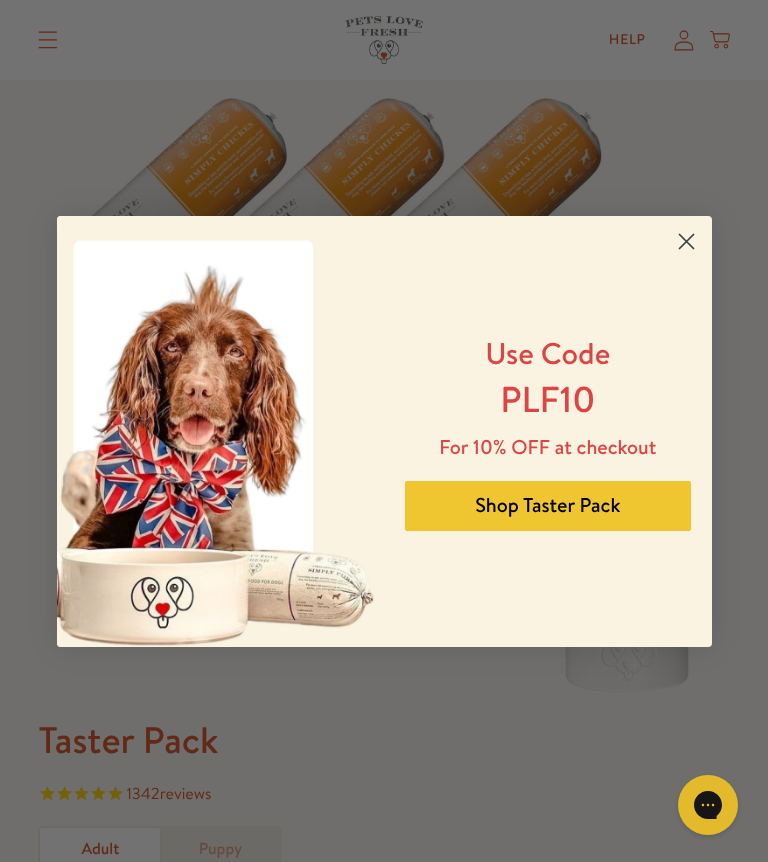 click on "Shop Taster Pack" at bounding box center (548, 506) 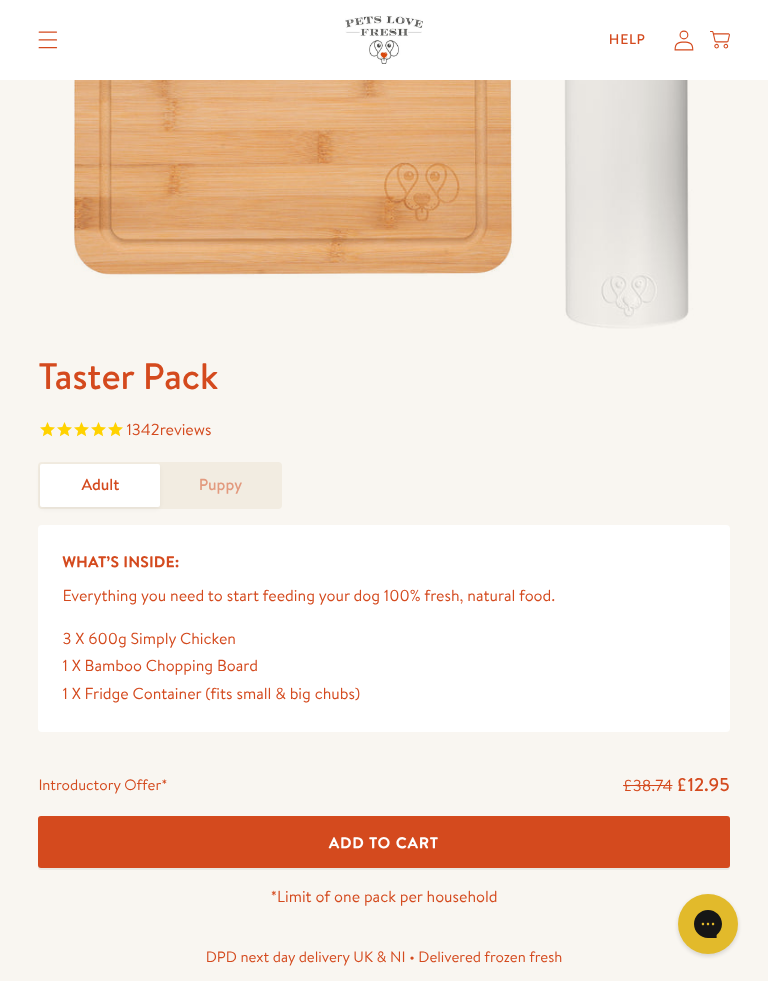 scroll, scrollTop: 464, scrollLeft: 0, axis: vertical 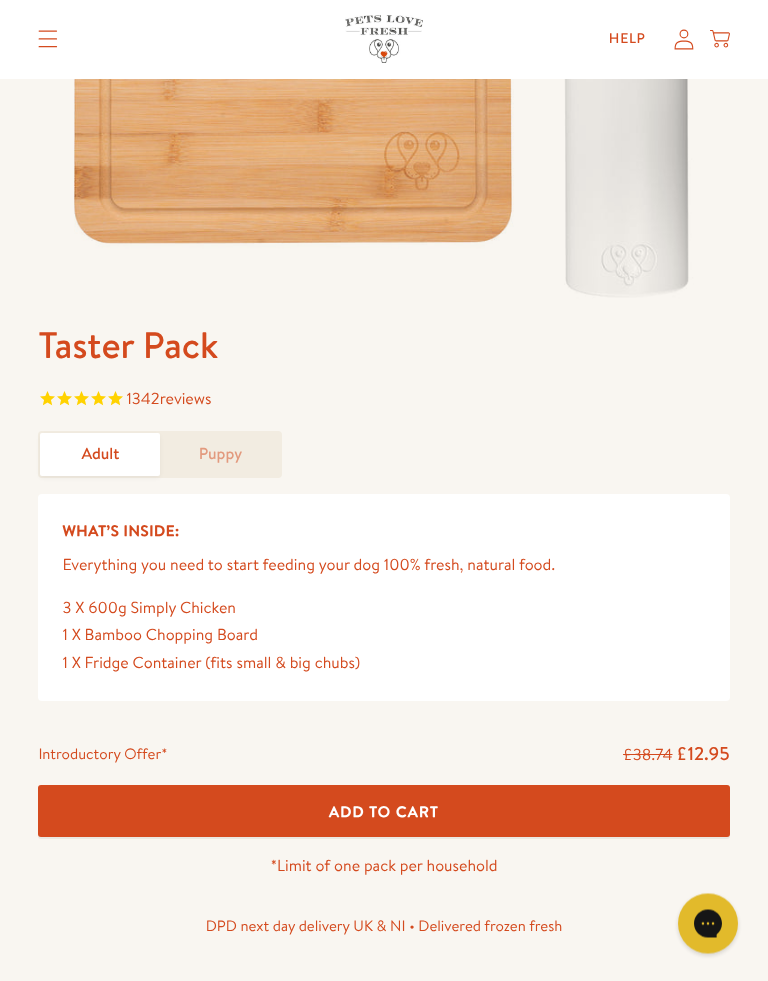 click on "Puppy" at bounding box center (220, 455) 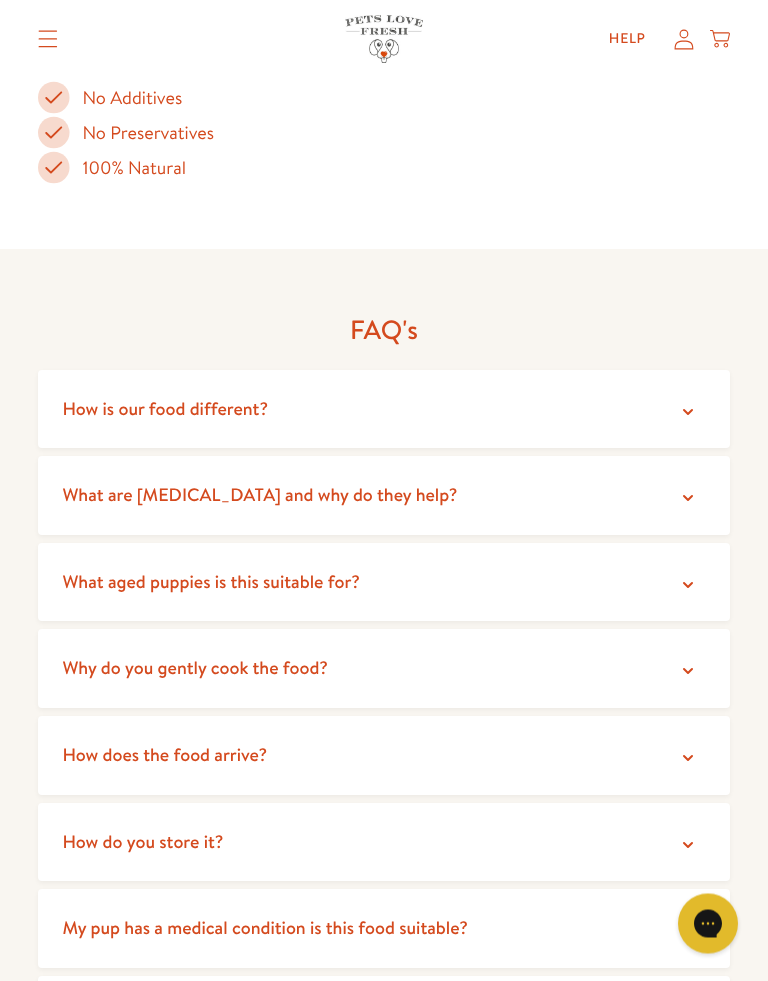 scroll, scrollTop: 4195, scrollLeft: 0, axis: vertical 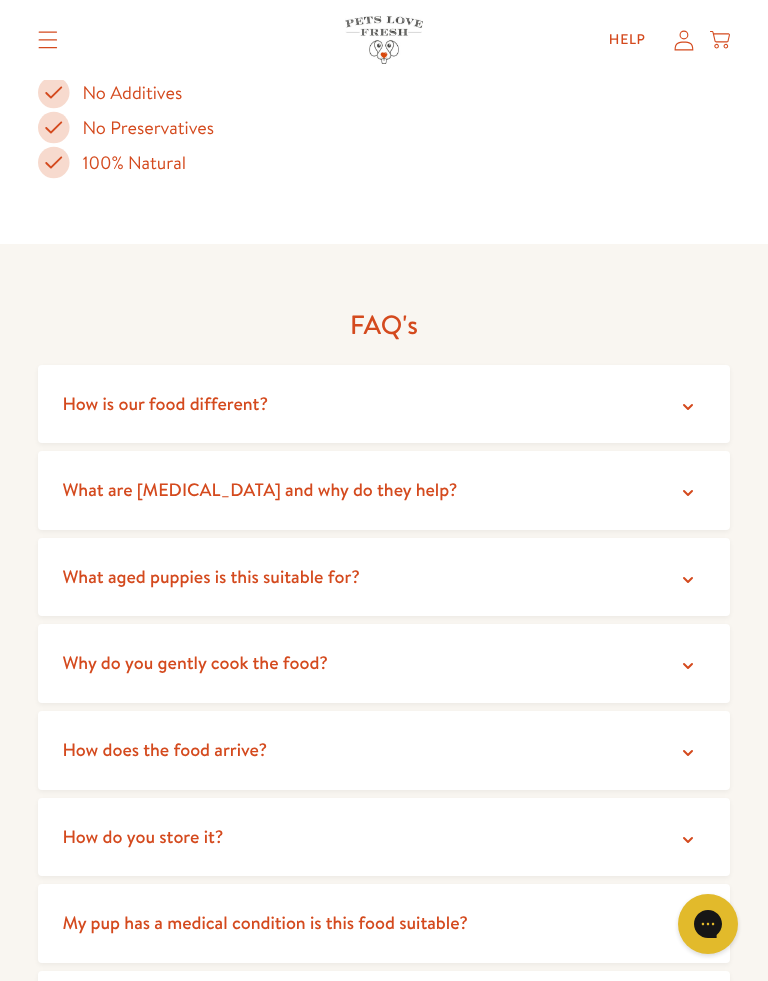click on "How is our food different?" at bounding box center (383, 404) 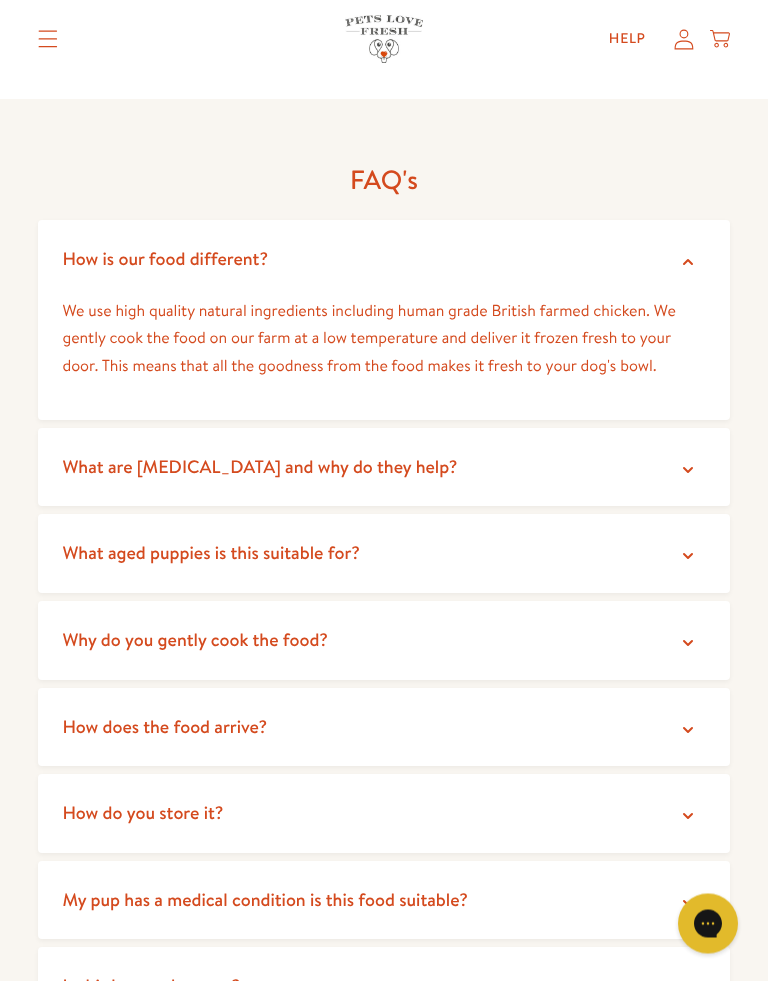 scroll, scrollTop: 4358, scrollLeft: 0, axis: vertical 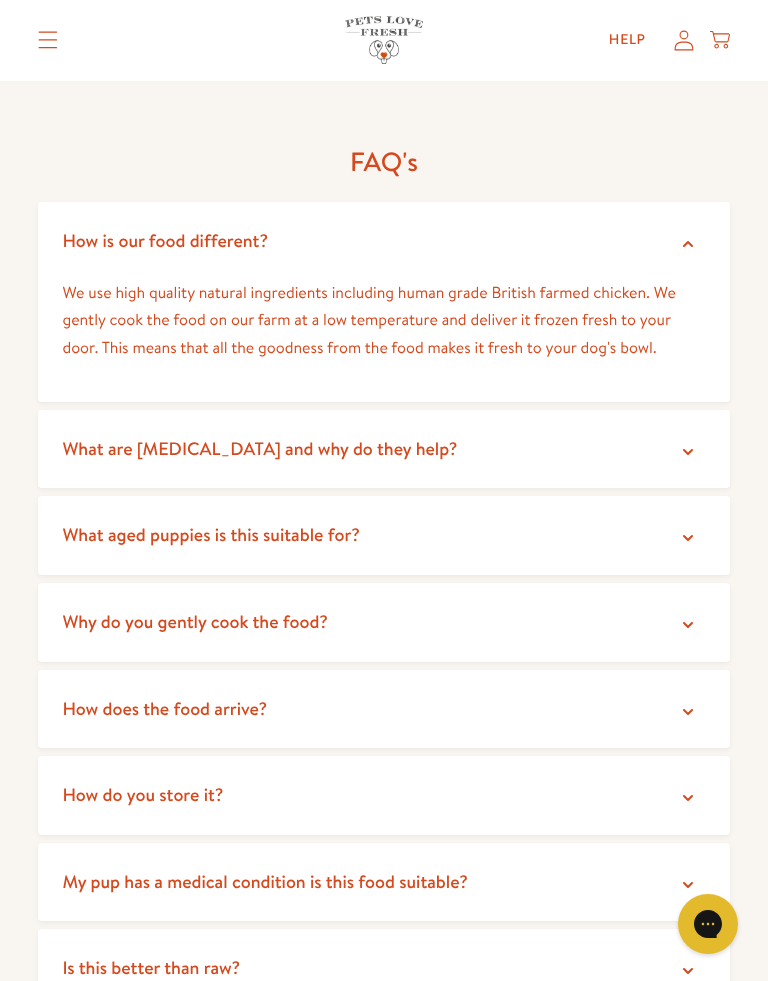 click 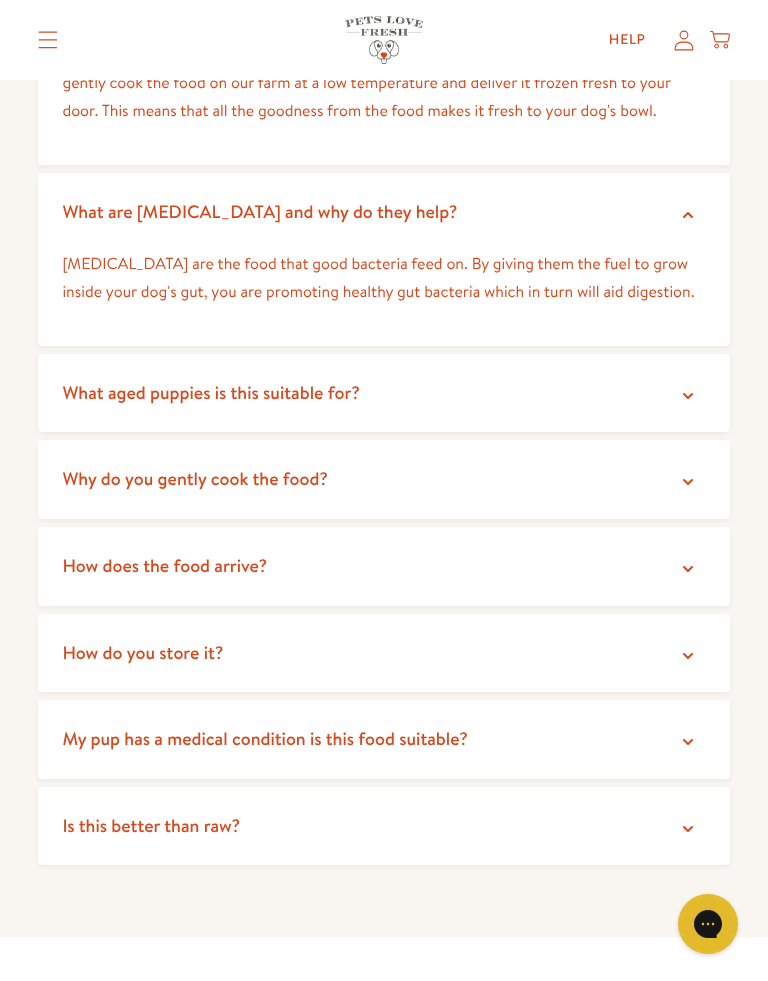 scroll, scrollTop: 4607, scrollLeft: 0, axis: vertical 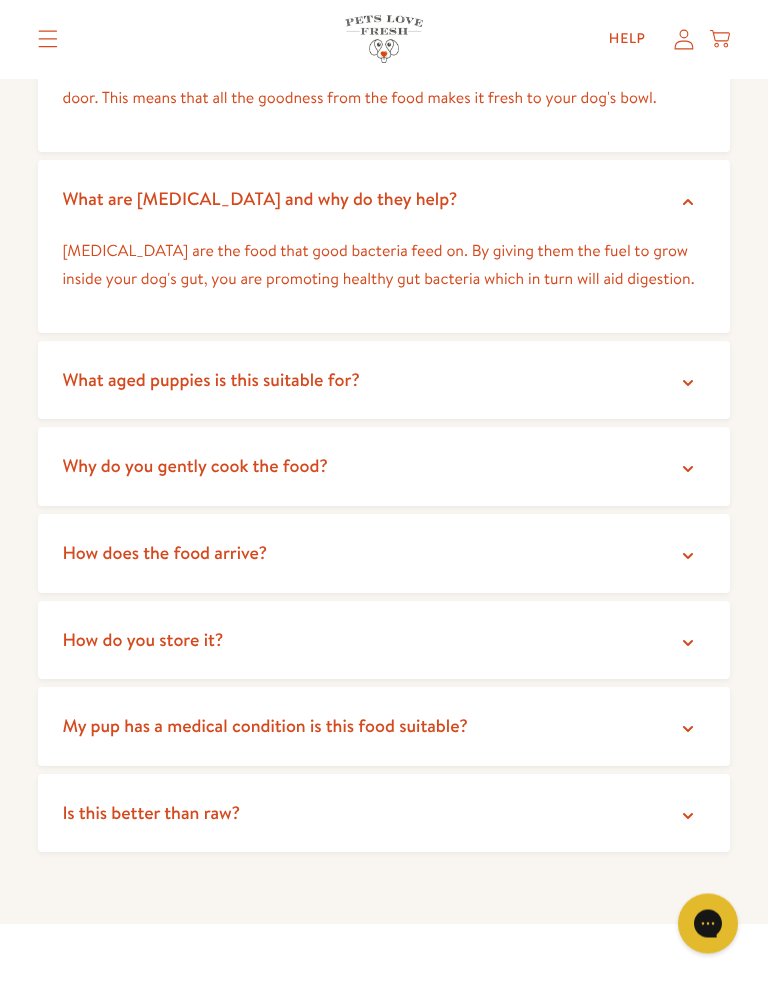click 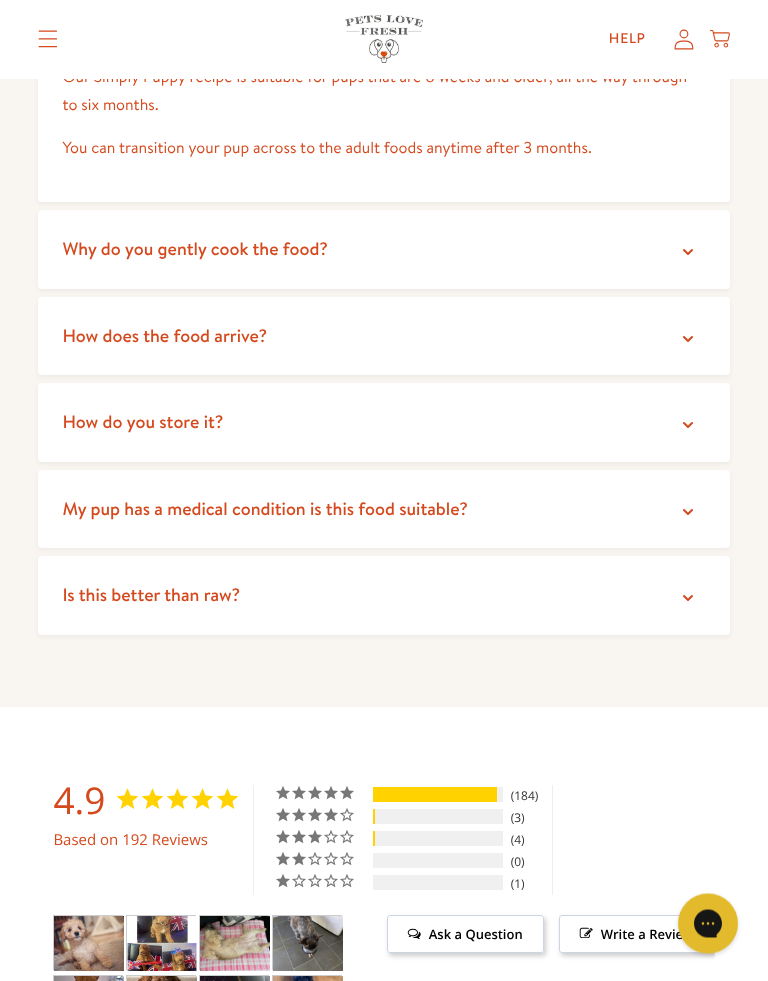 scroll, scrollTop: 4966, scrollLeft: 0, axis: vertical 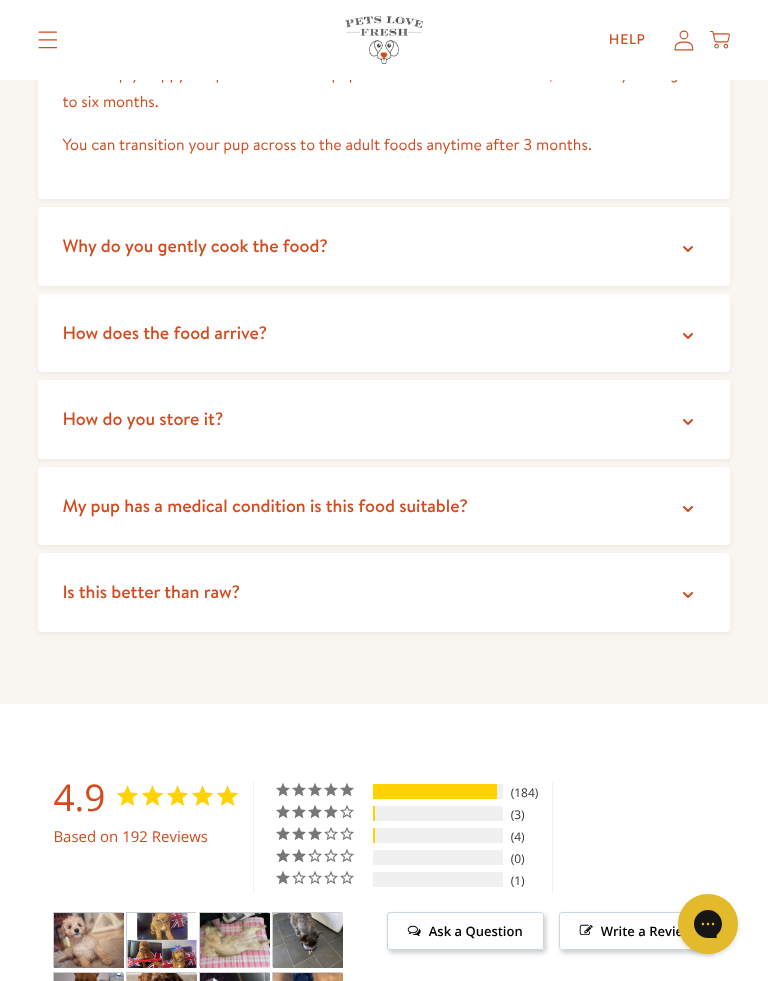 click 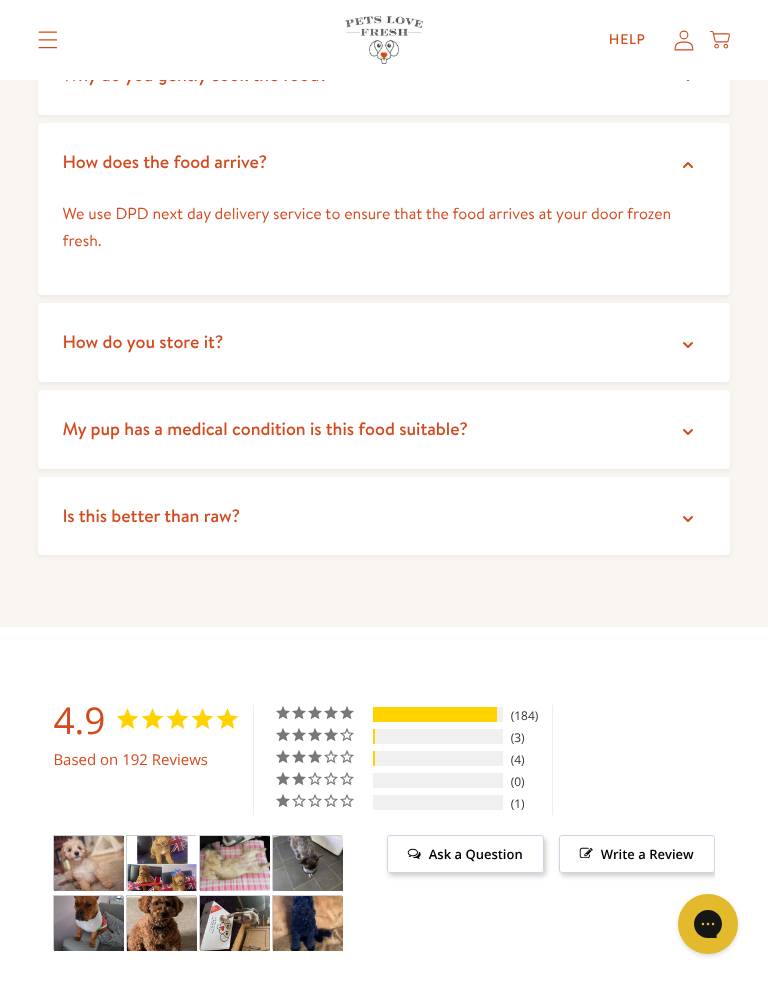 scroll, scrollTop: 5155, scrollLeft: 0, axis: vertical 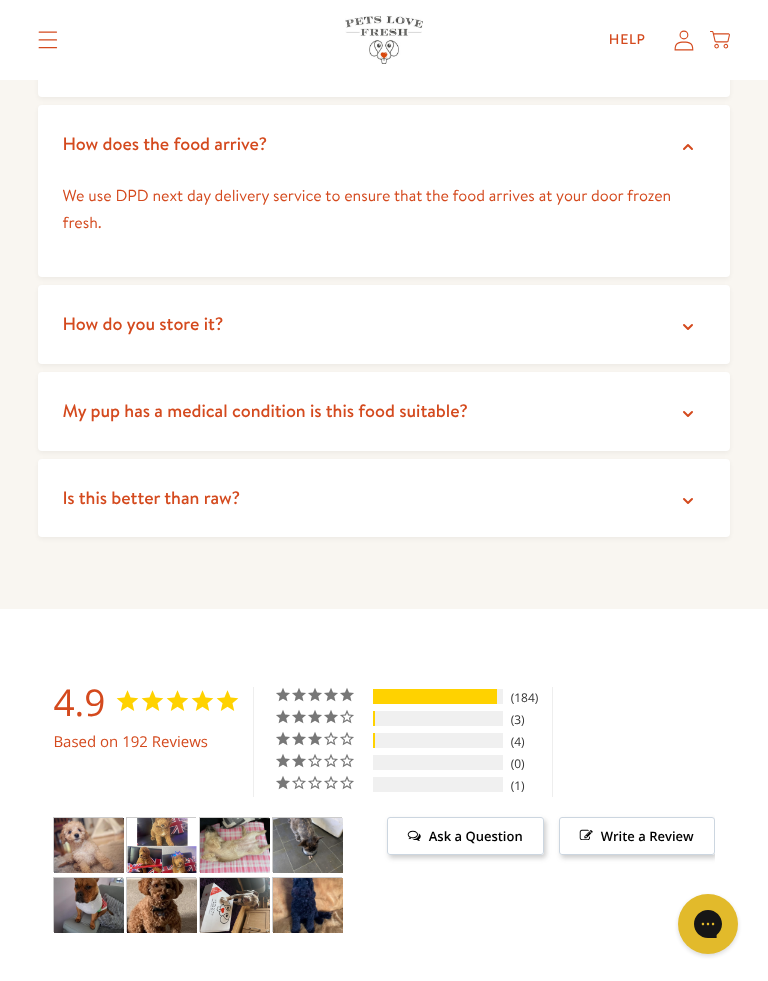 click 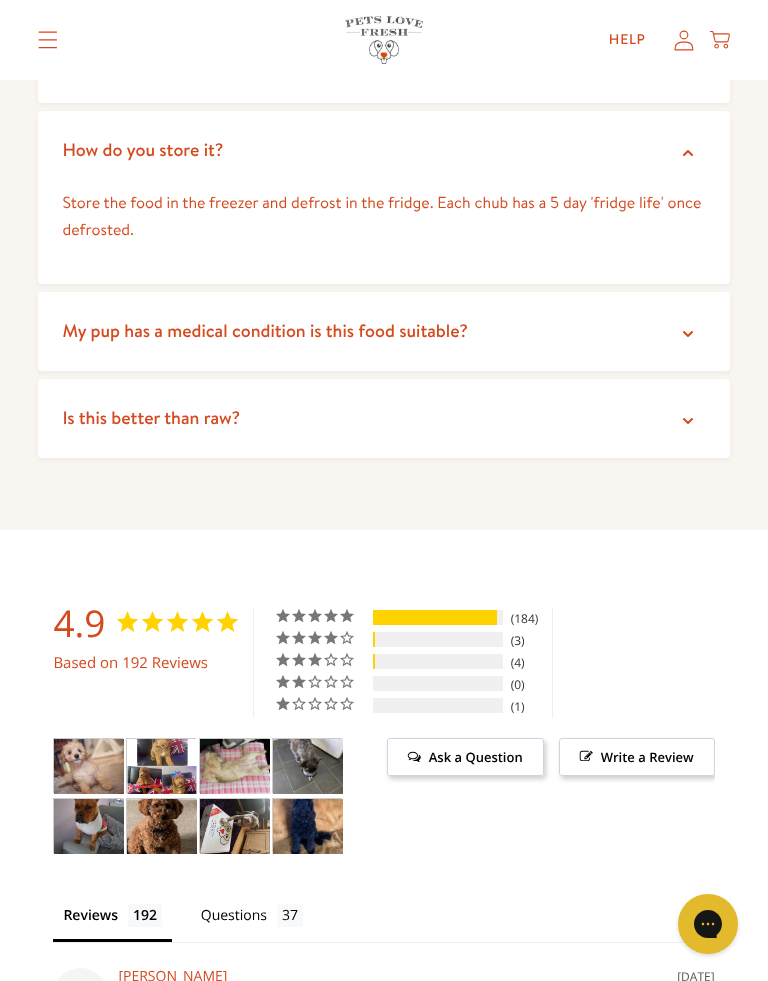 scroll, scrollTop: 5338, scrollLeft: 0, axis: vertical 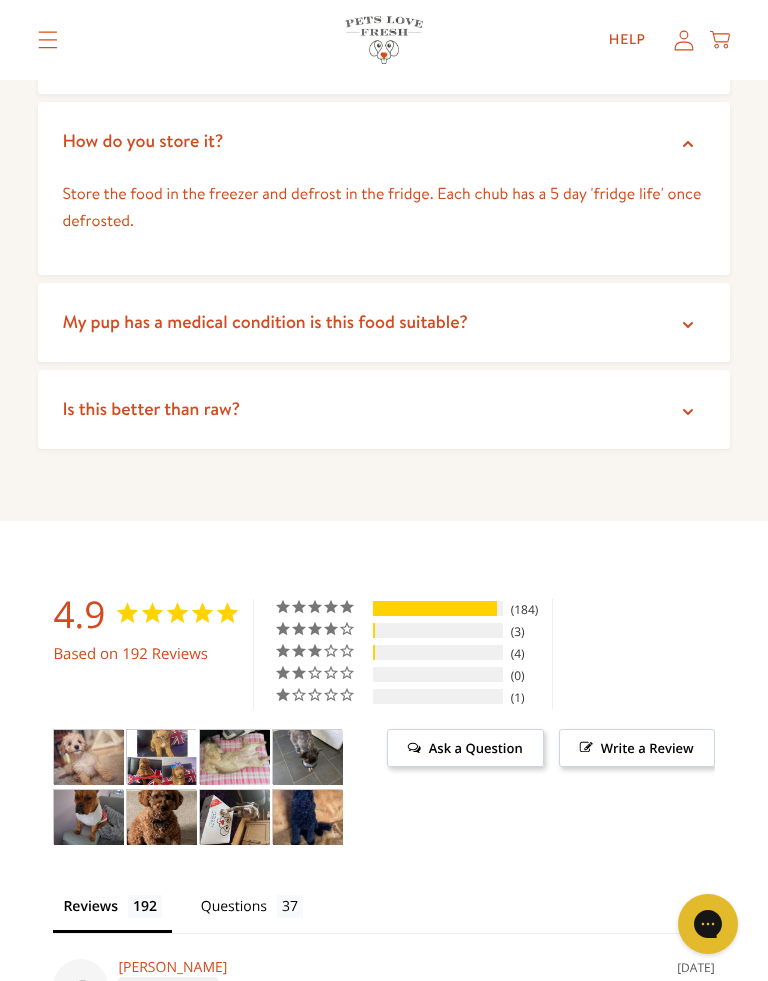 click on "Is this better than raw?" at bounding box center (383, 409) 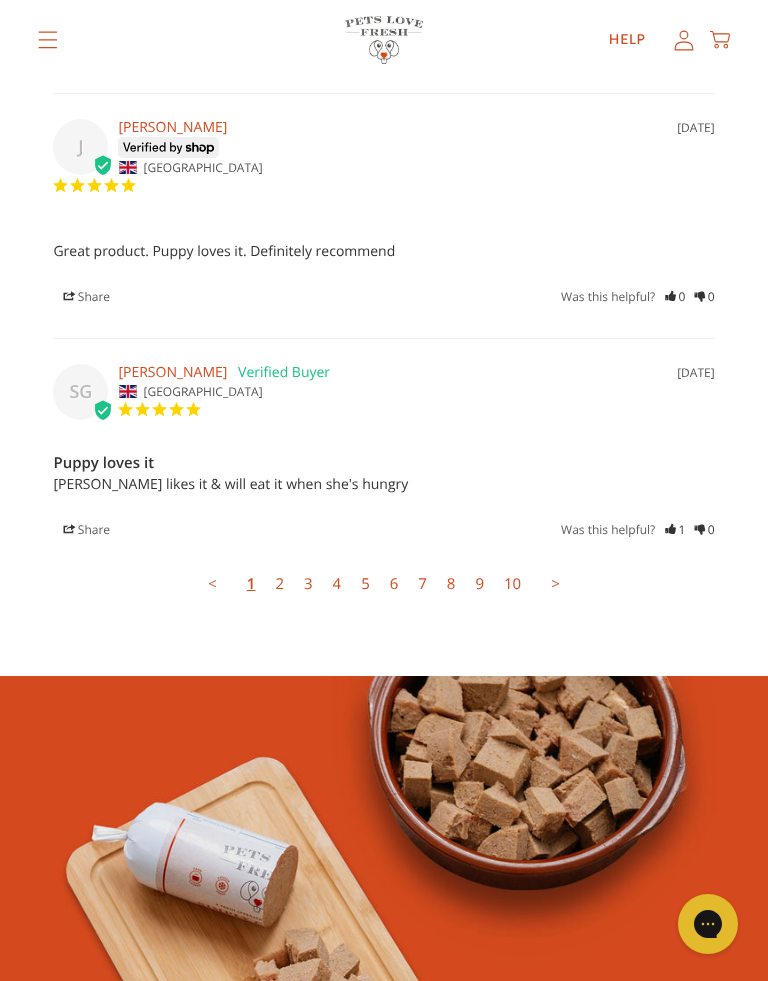 scroll, scrollTop: 7384, scrollLeft: 0, axis: vertical 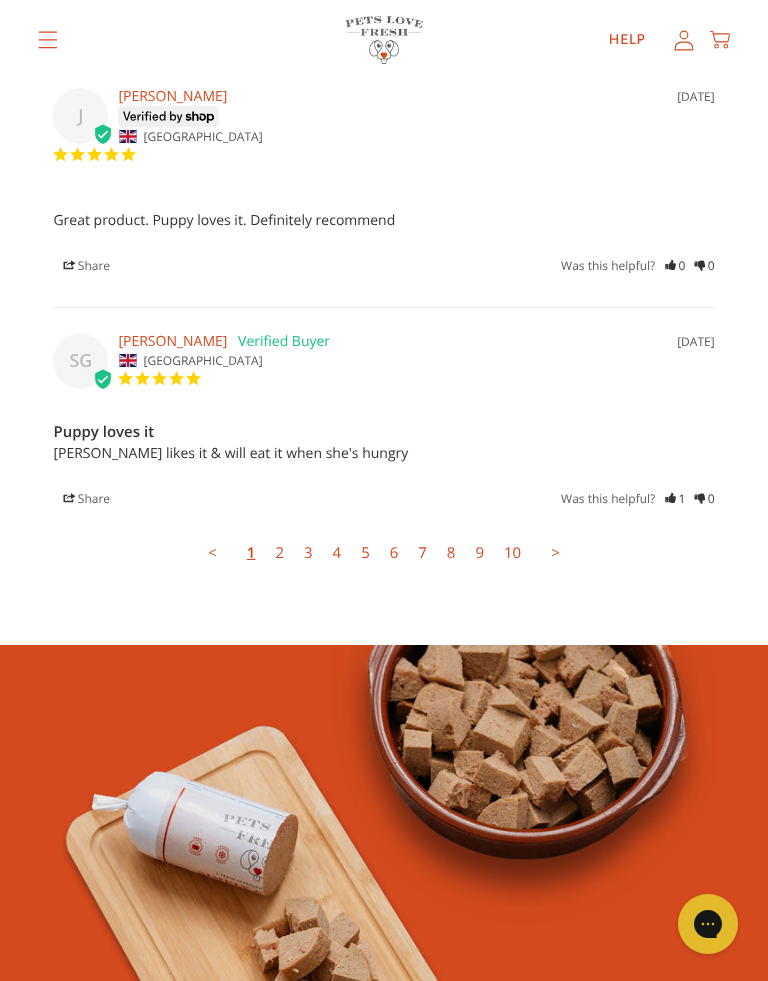 click on "2" at bounding box center (279, 553) 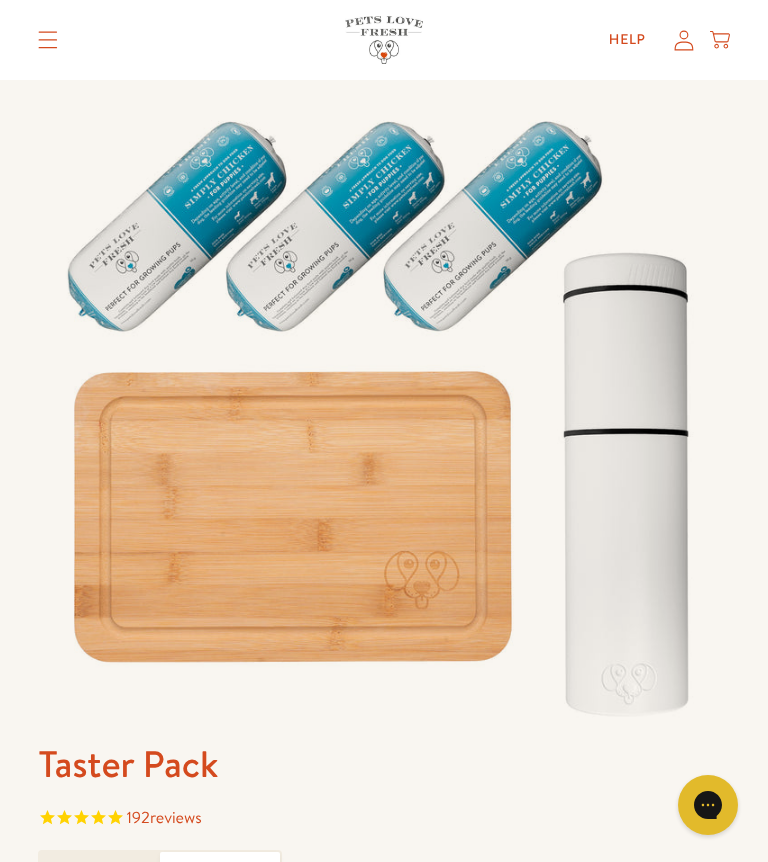 scroll, scrollTop: 0, scrollLeft: 0, axis: both 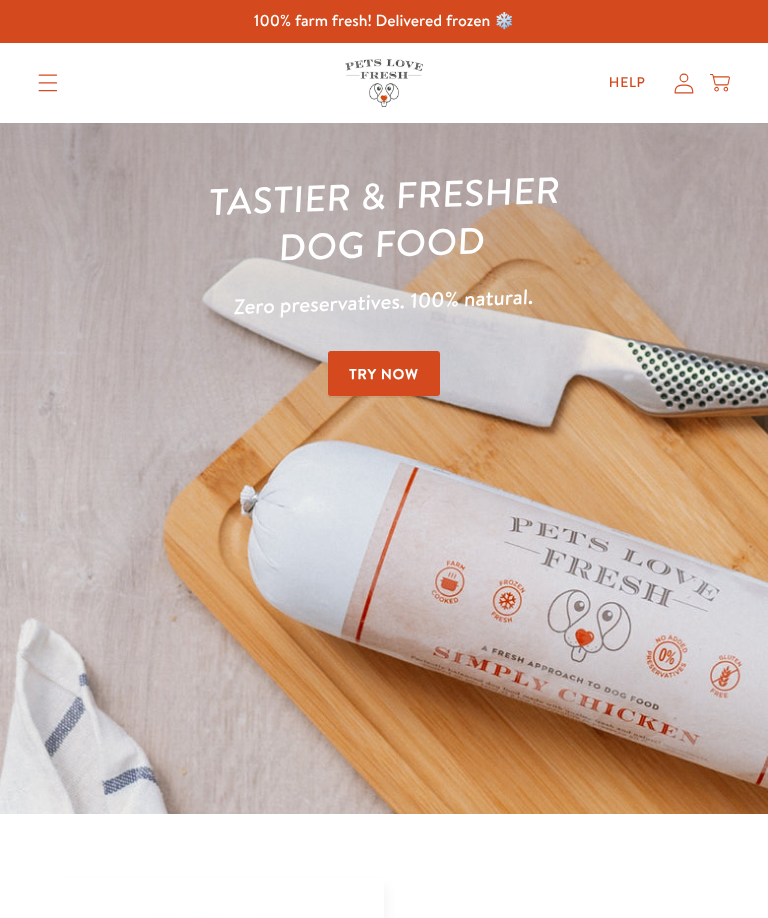 click on "Try Now" at bounding box center [384, 373] 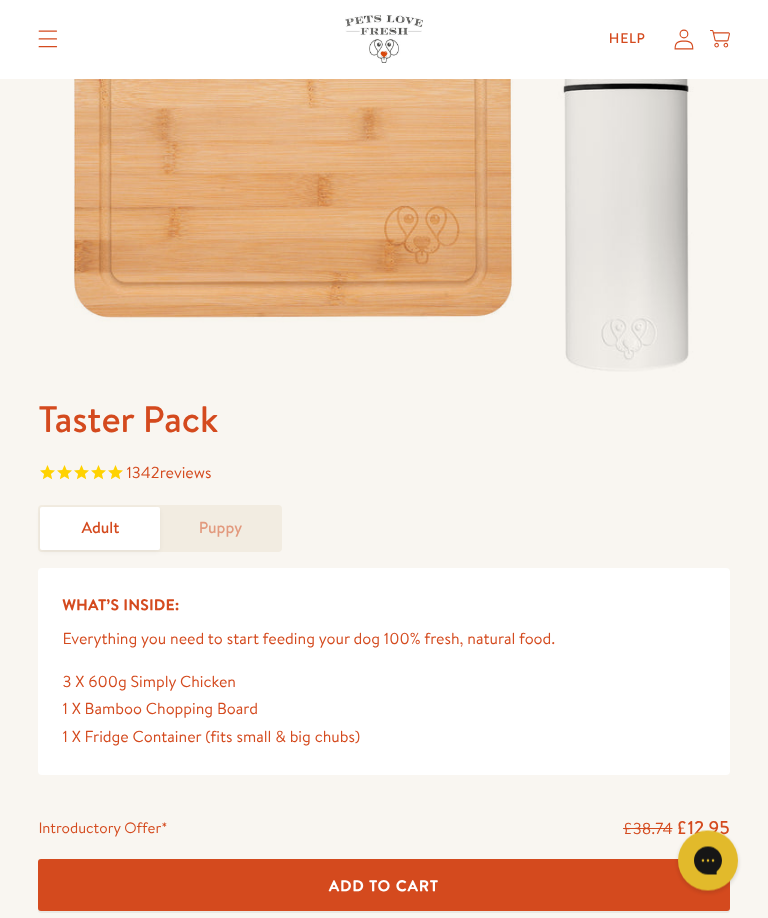 scroll, scrollTop: 0, scrollLeft: 0, axis: both 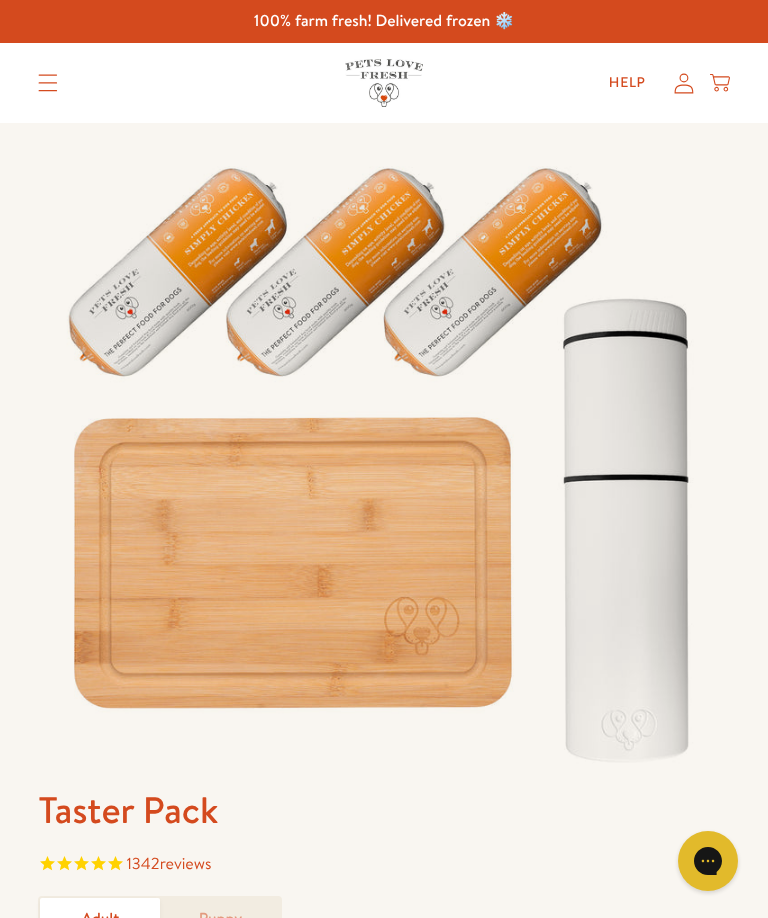 click 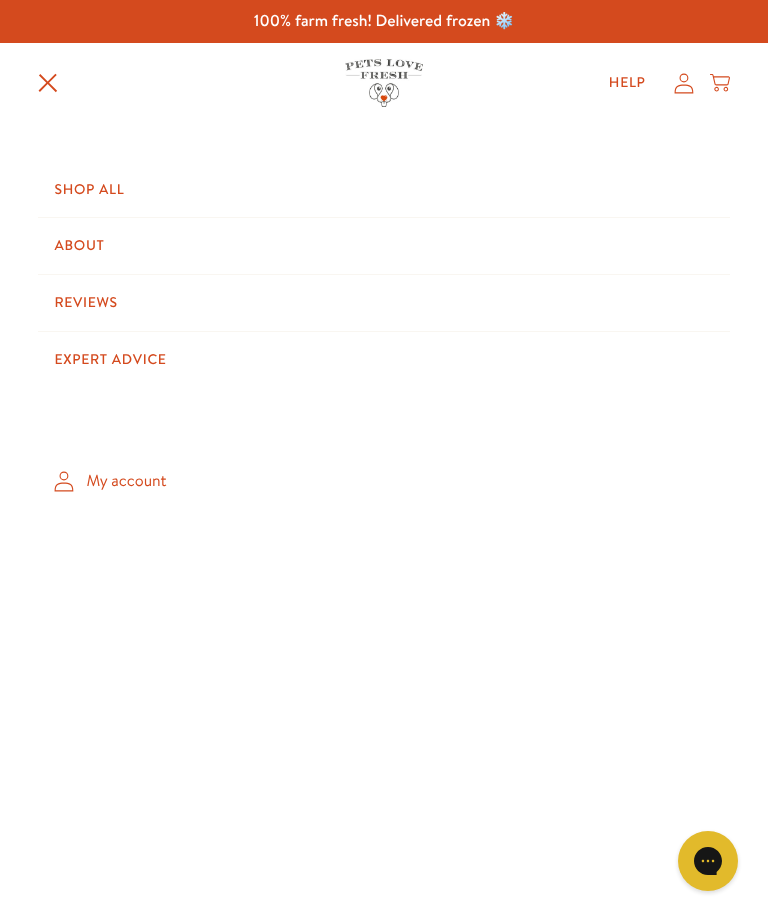click on "Shop All" at bounding box center (383, 190) 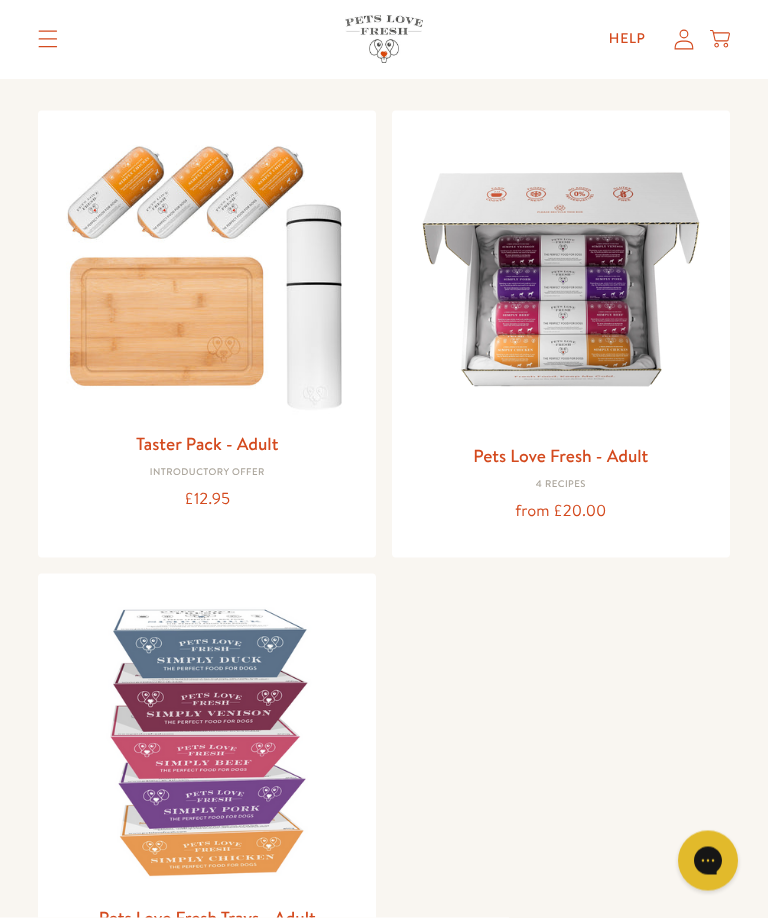 scroll, scrollTop: 188, scrollLeft: 0, axis: vertical 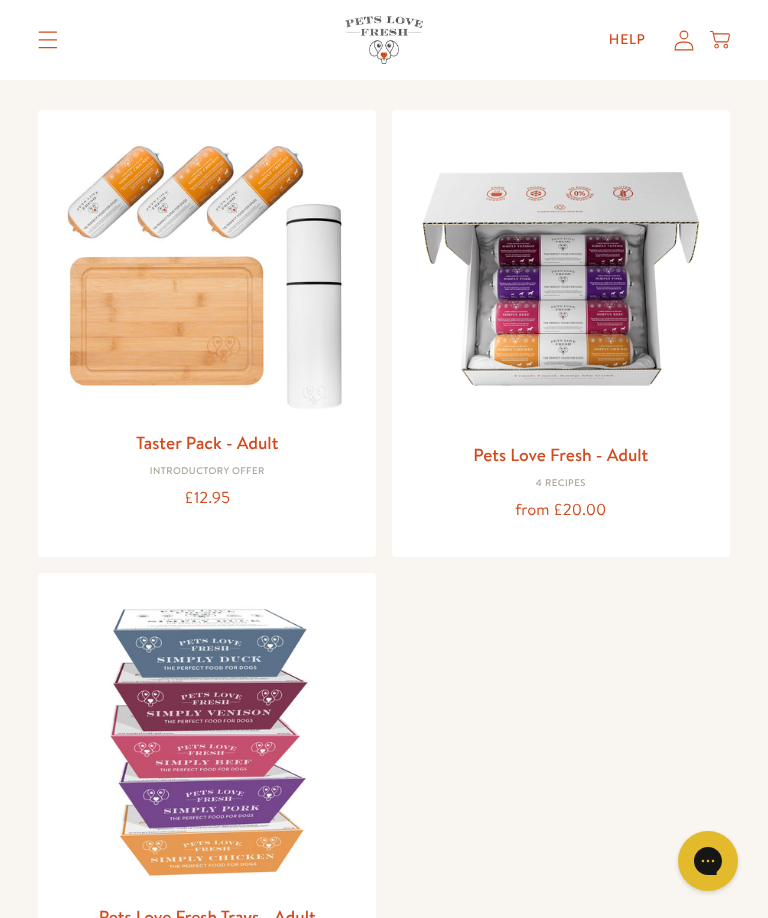 click on "Pets Love Fresh - Adult" at bounding box center [560, 454] 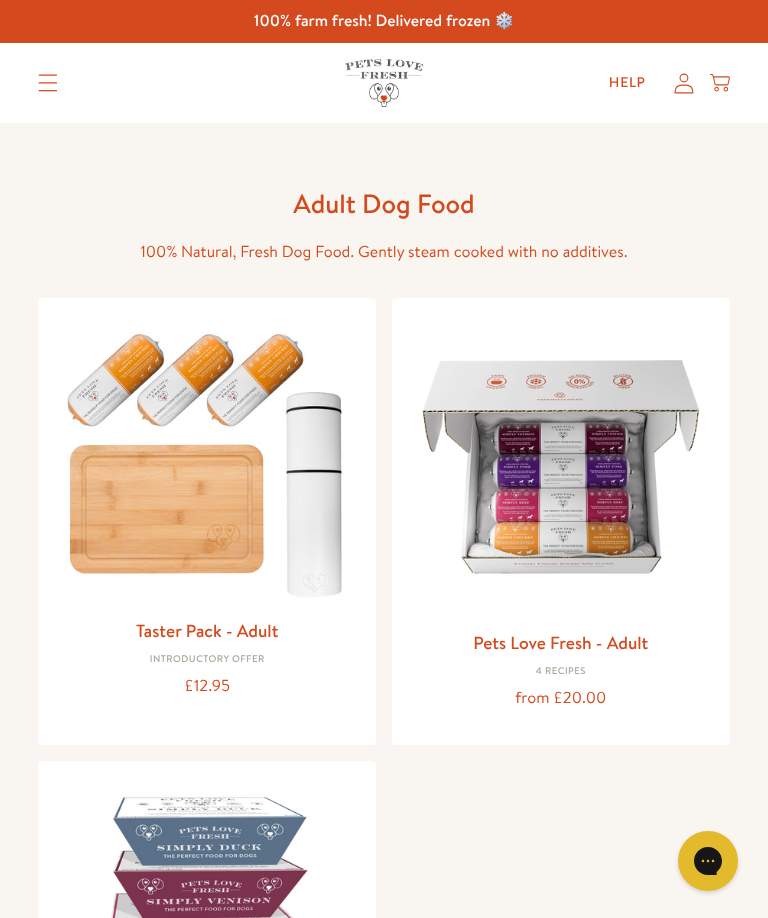 scroll, scrollTop: 188, scrollLeft: 0, axis: vertical 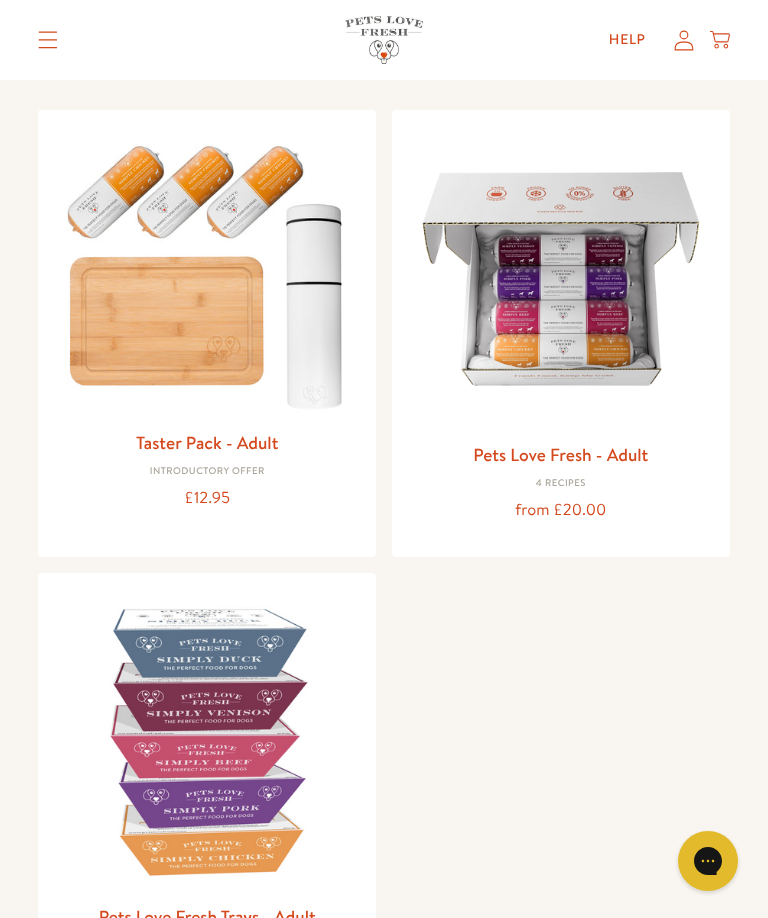 click at bounding box center (561, 279) 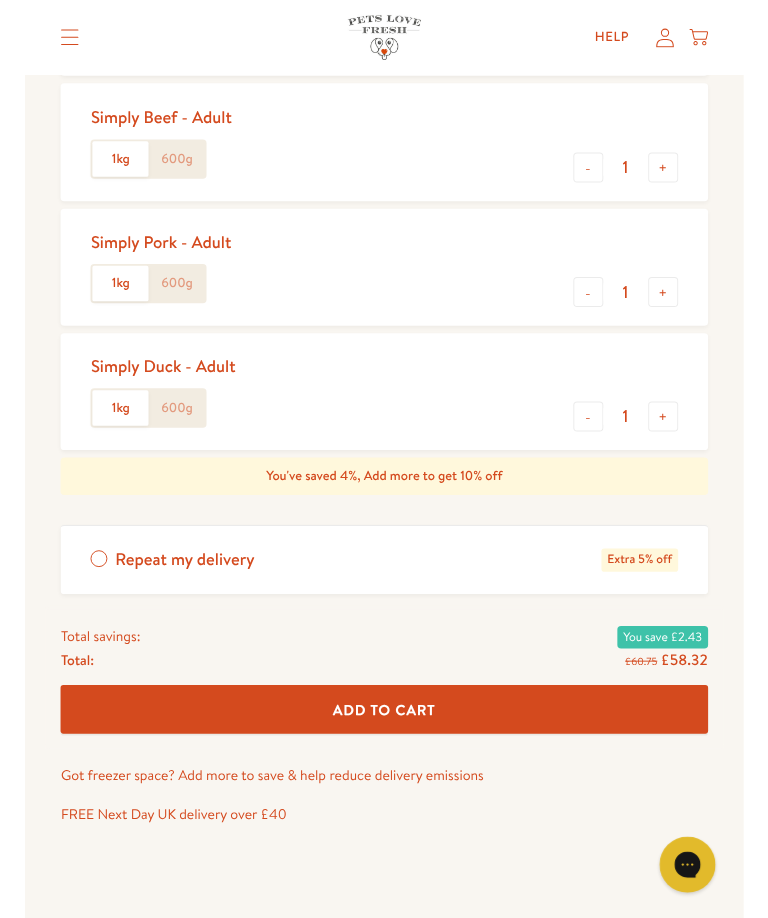 scroll, scrollTop: 698, scrollLeft: 0, axis: vertical 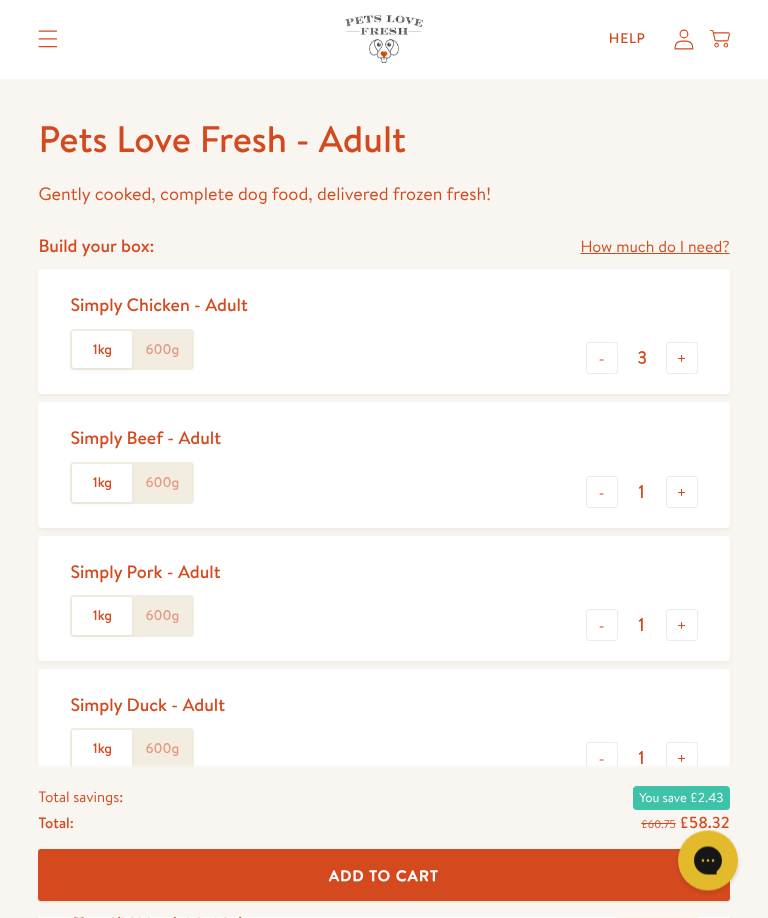 click on "600g" 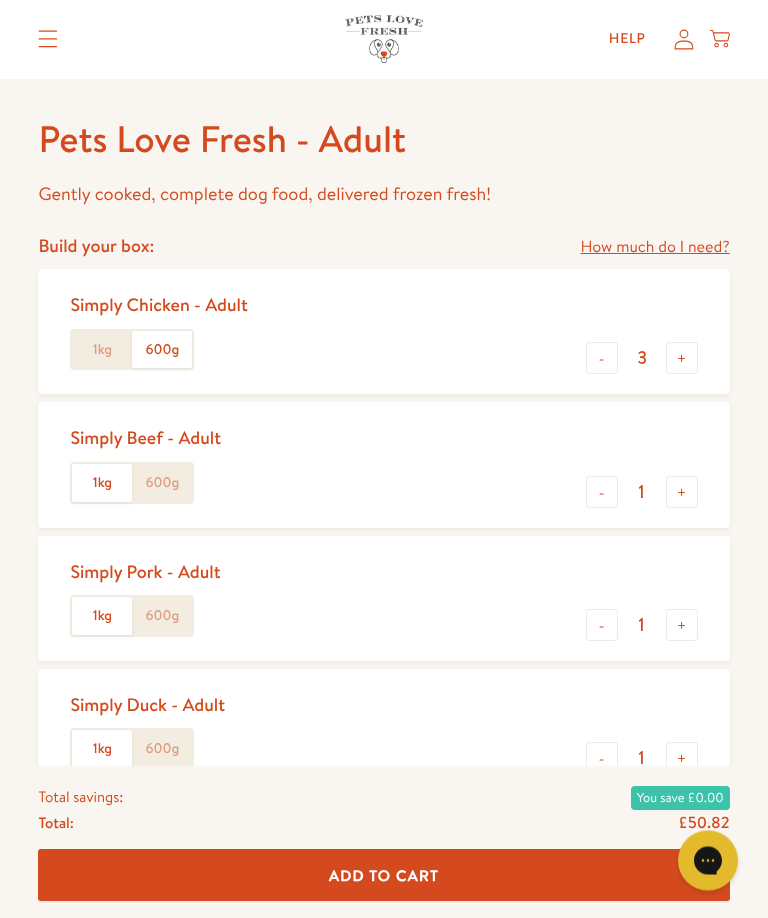 scroll, scrollTop: 699, scrollLeft: 0, axis: vertical 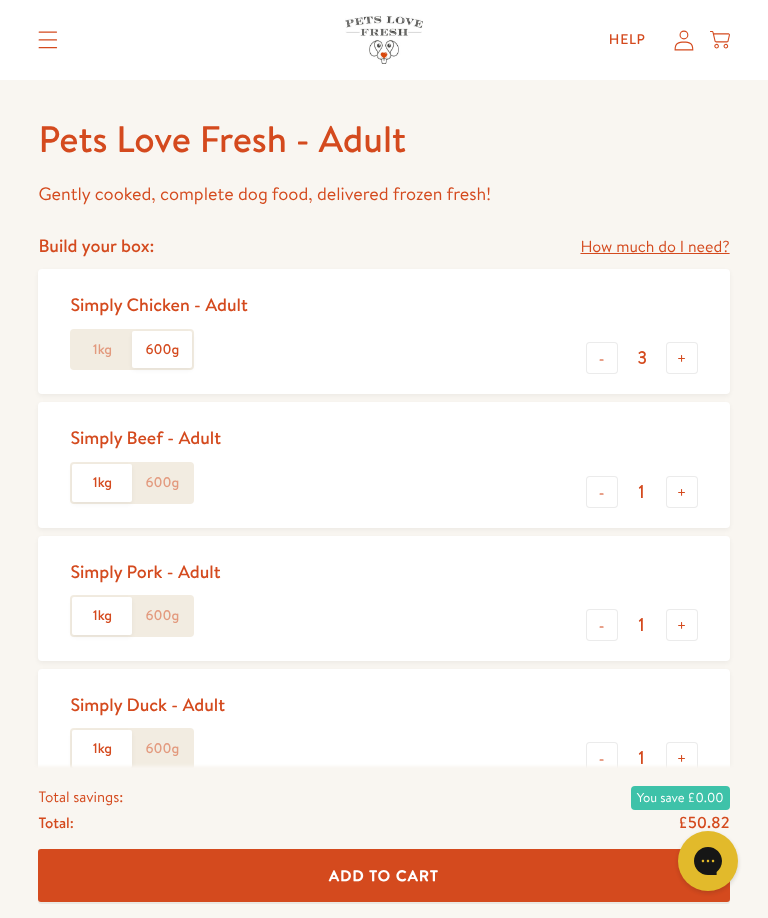 click on "600g" 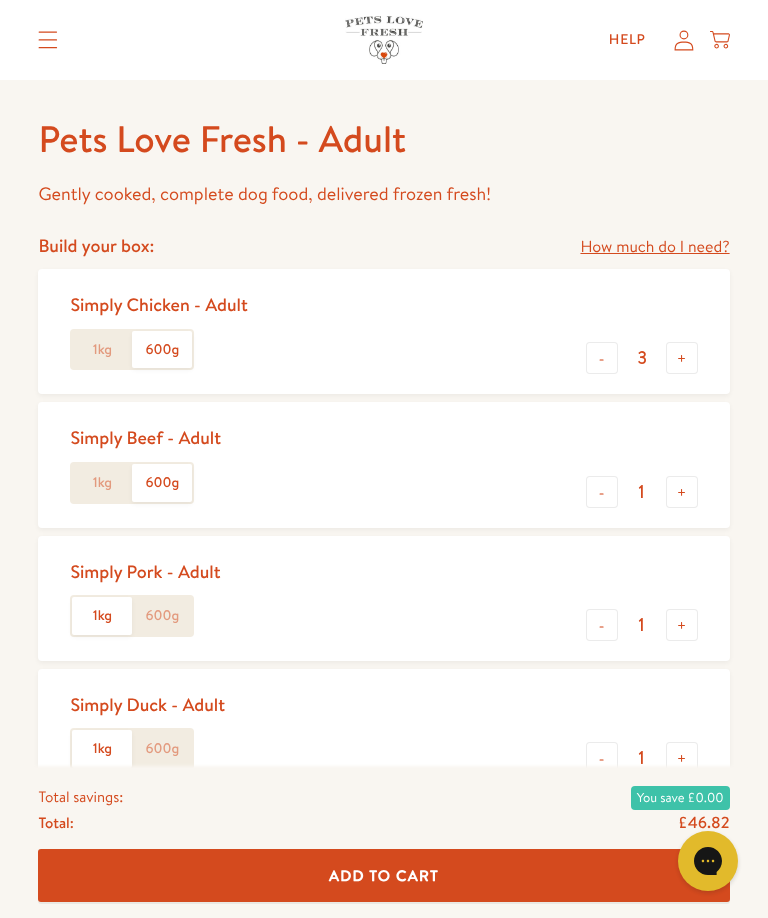 click on "600g" 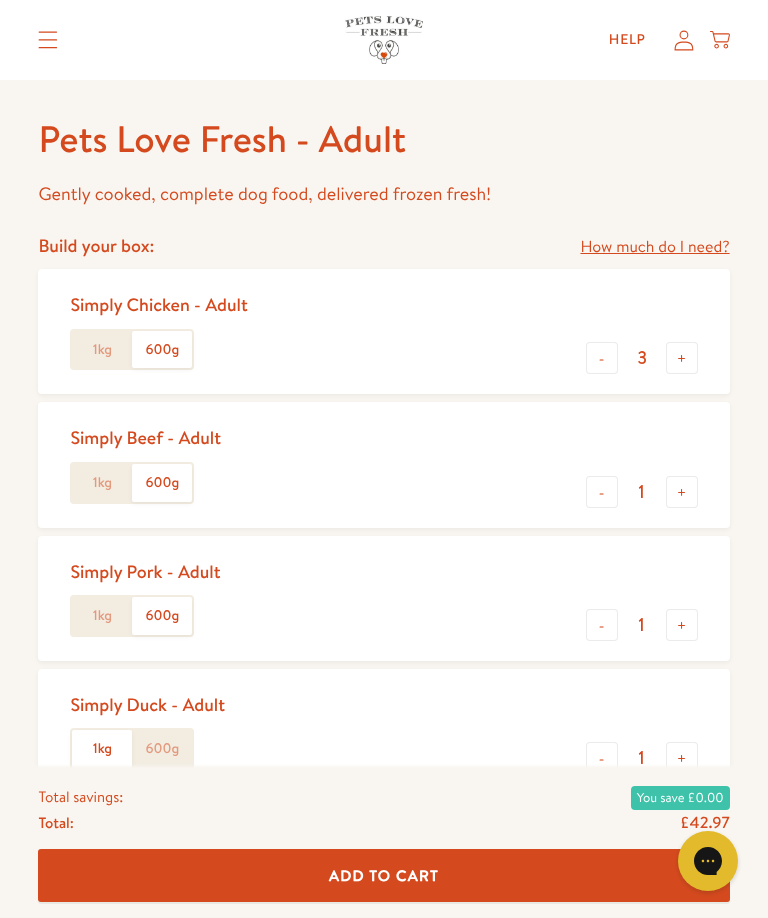 click on "600g" 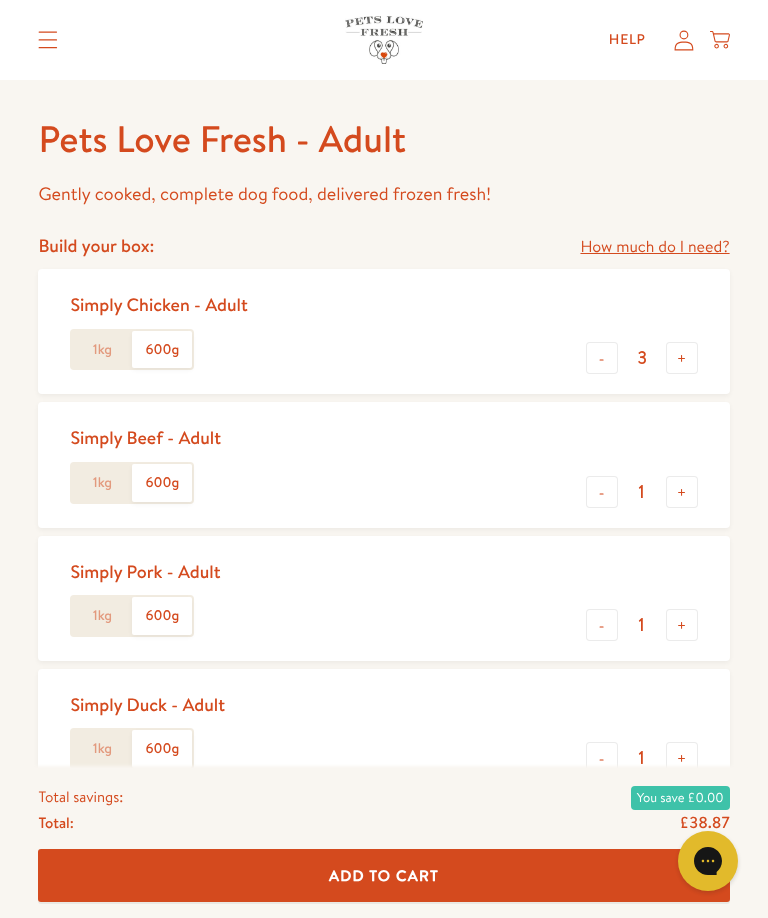 click on "How much do I need?" at bounding box center [654, 247] 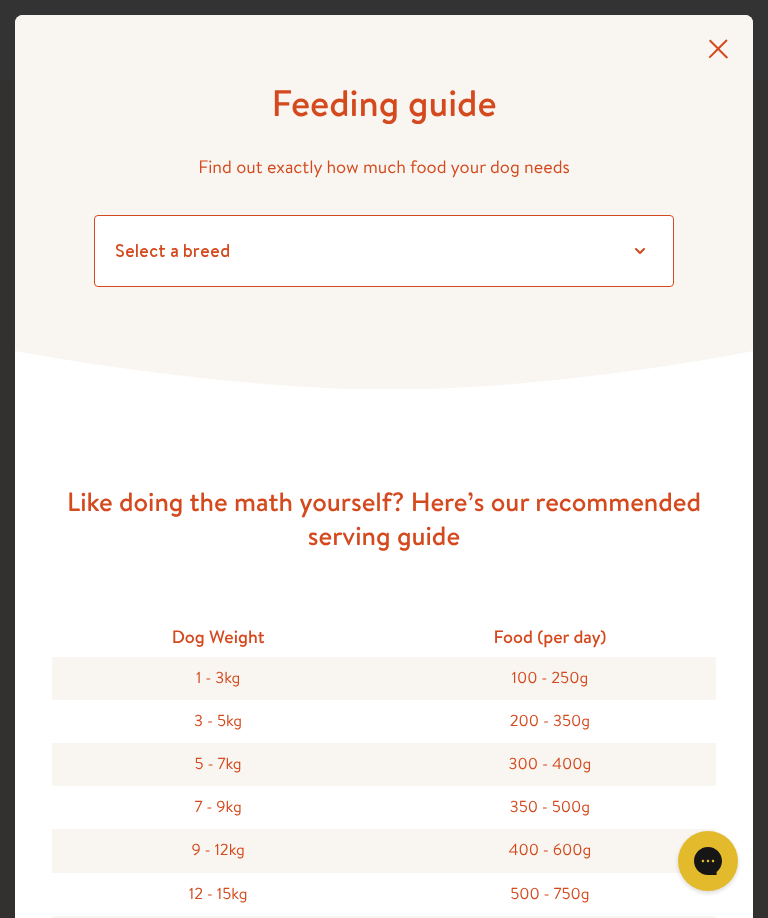 click on "Select a breed
Affenpinscher Afghan hound Airedale terrier Akita Alaskan Malamute American Staffordshire terrier American water spaniel Australian cattle dog Australian shepherd Australian terrier Basenji Basset hound Beagle Bearded collie Bedlington terrier Bernese mountain dog Bichon frise black and tan coonhound Bloodhound Border collie Border terrier Borzoi Boston terrier Bouvier des Flandres Boxer Briard Brittany Brussels griffon Bull terrier Bulldog Bullmastiff Cairn terrier Canaan dog Cavalier King Charles Spaniel Chesapeake Bay retriever Chihuahua Chinese crested Chinese shar-pei Chow chow Clumber spaniel Cocker spaniel Collie Curly-coated retriever Dachshund Dalmatian Doberman pinscher English cocker spaniel English setter English springer spaniel English toy spaniel Eskimo dog Finnish spitz Flat-coated retriever Fox terrier Foxhound French bulldog German shepherd German shorthaired pointer German wirehaired pointer Golden retriever Gordon setter Great Dane Pug" at bounding box center [384, 251] 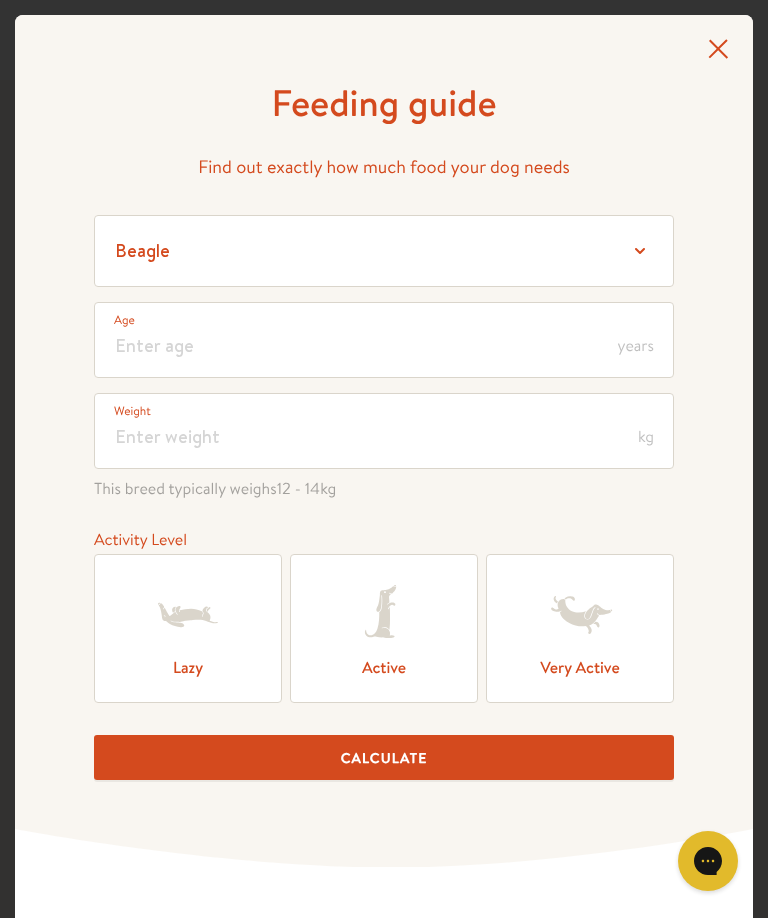 click on "years" at bounding box center [636, 346] 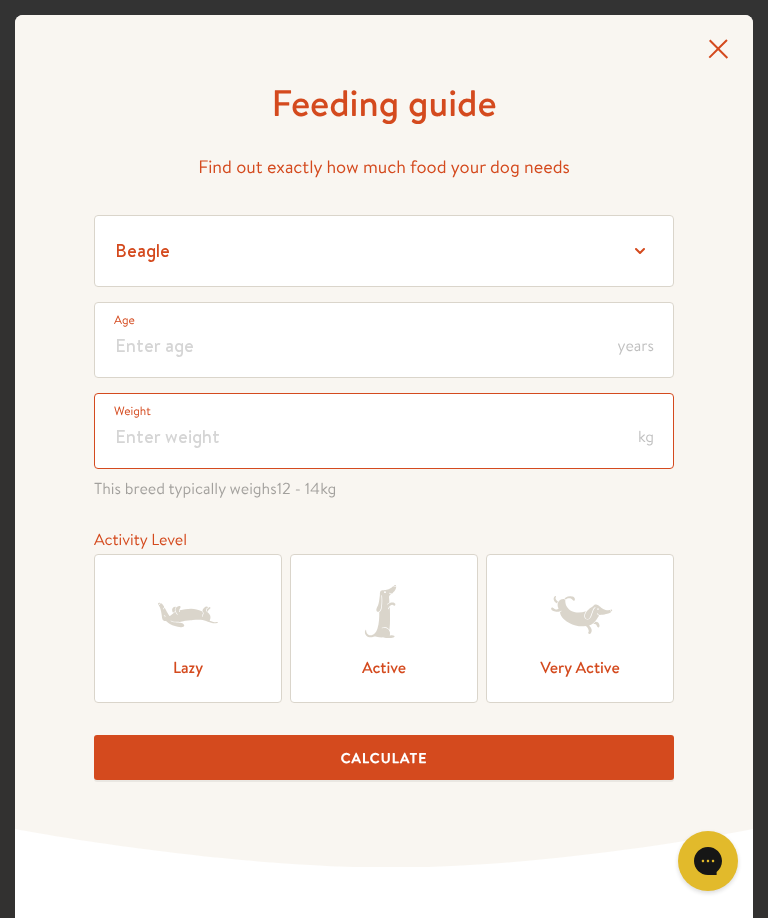 click at bounding box center (384, 431) 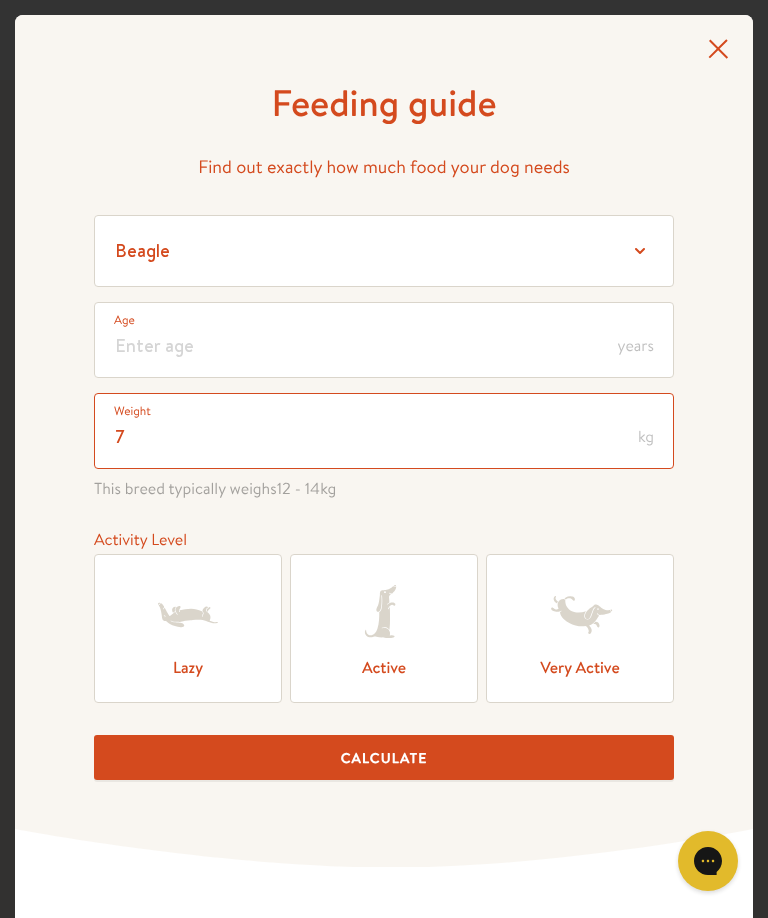 type on "7" 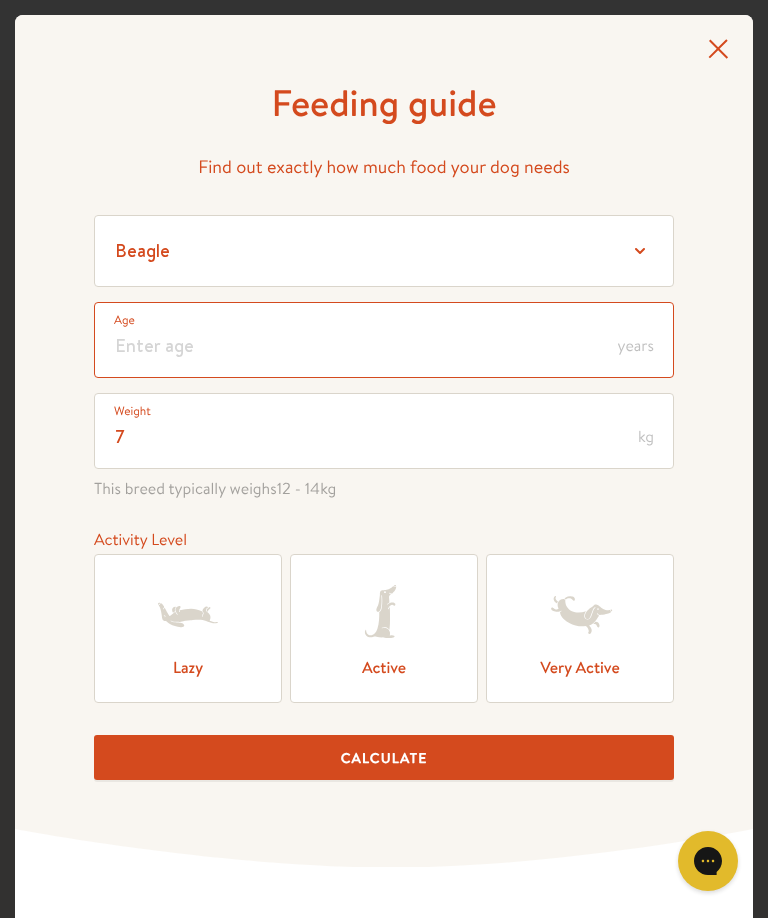 click at bounding box center (384, 340) 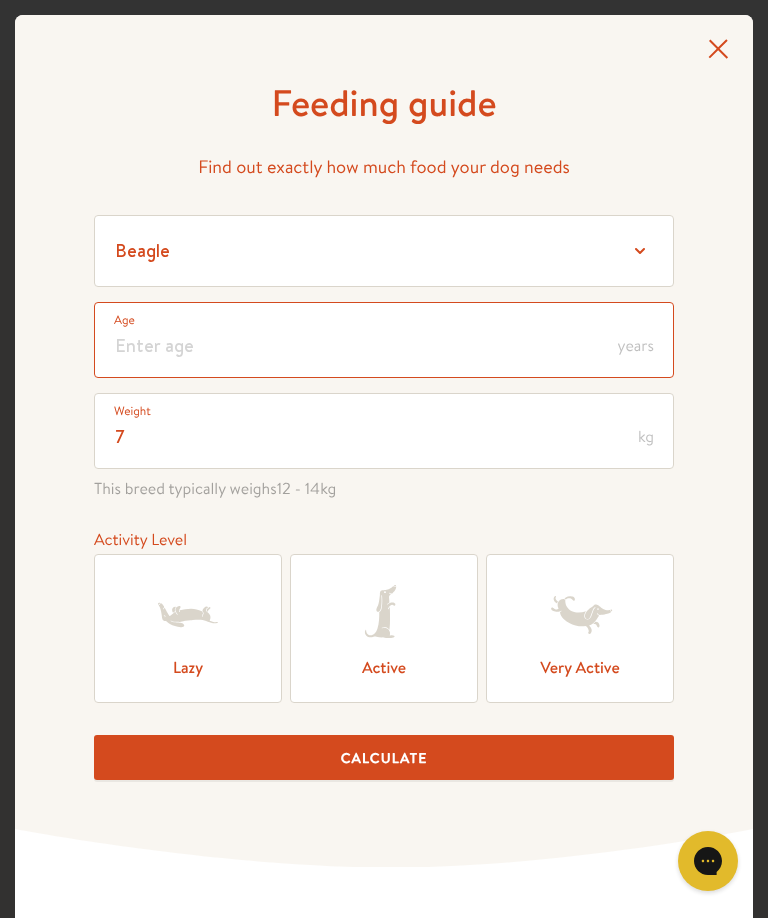 type on "9" 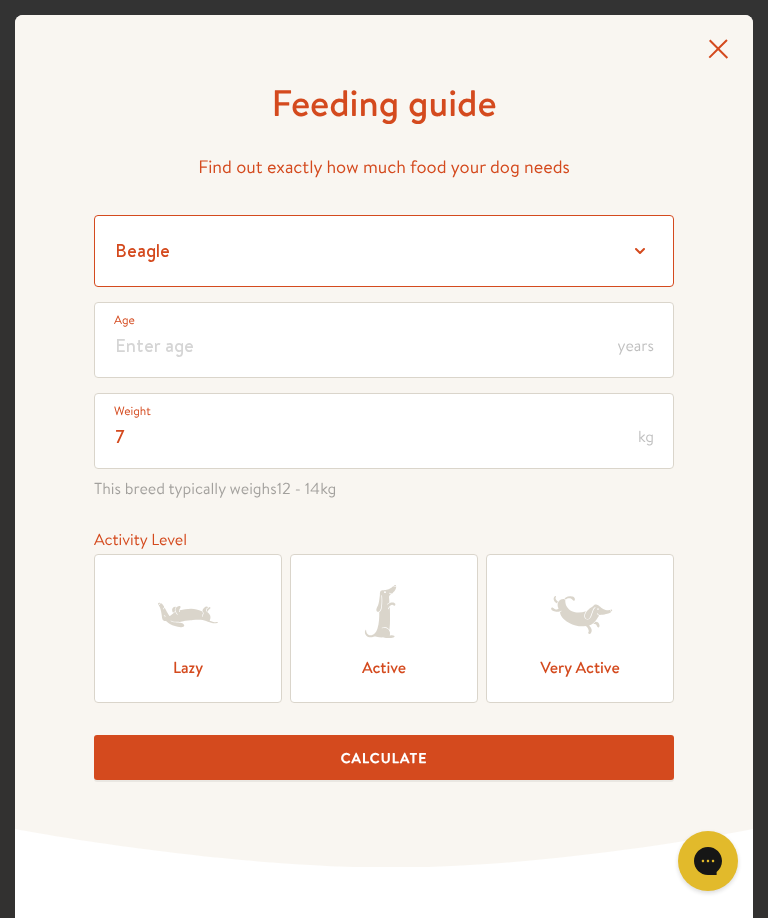 click on "Select a breed
Affenpinscher Afghan hound Airedale terrier Akita Alaskan Malamute American Staffordshire terrier American water spaniel Australian cattle dog Australian shepherd Australian terrier Basenji Basset hound Beagle Bearded collie Bedlington terrier Bernese mountain dog Bichon frise black and tan coonhound Bloodhound Border collie Border terrier Borzoi Boston terrier Bouvier des Flandres Boxer Briard Brittany Brussels griffon Bull terrier Bulldog Bullmastiff Cairn terrier Canaan dog Cavalier King Charles Spaniel Chesapeake Bay retriever Chihuahua Chinese crested Chinese shar-pei Chow chow Clumber spaniel Cocker spaniel Collie Curly-coated retriever Dachshund Dalmatian Doberman pinscher English cocker spaniel English setter English springer spaniel English toy spaniel Eskimo dog Finnish spitz Flat-coated retriever Fox terrier Foxhound French bulldog German shepherd German shorthaired pointer German wirehaired pointer Golden retriever Gordon setter Great Dane Pug" at bounding box center (384, 251) 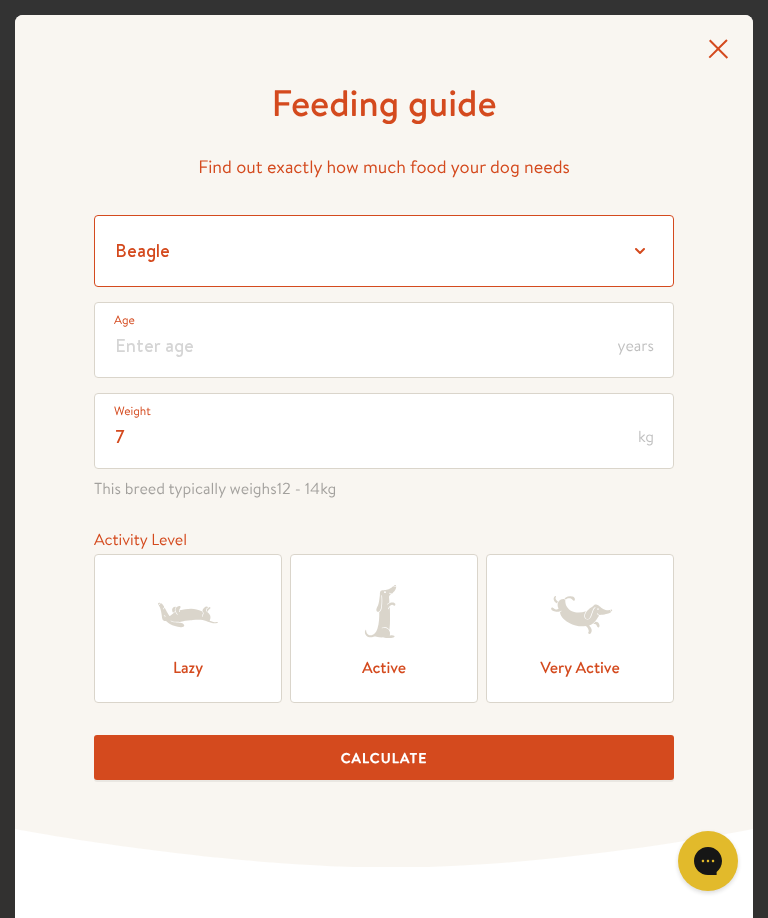click on "Select a breed
Affenpinscher Afghan hound Airedale terrier Akita Alaskan Malamute American Staffordshire terrier American water spaniel Australian cattle dog Australian shepherd Australian terrier Basenji Basset hound Beagle Bearded collie Bedlington terrier Bernese mountain dog Bichon frise black and tan coonhound Bloodhound Border collie Border terrier Borzoi Boston terrier Bouvier des Flandres Boxer Briard Brittany Brussels griffon Bull terrier Bulldog Bullmastiff Cairn terrier Canaan dog Cavalier King Charles Spaniel Chesapeake Bay retriever Chihuahua Chinese crested Chinese shar-pei Chow chow Clumber spaniel Cocker spaniel Collie Curly-coated retriever Dachshund Dalmatian Doberman pinscher English cocker spaniel English setter English springer spaniel English toy spaniel Eskimo dog Finnish spitz Flat-coated retriever Fox terrier Foxhound French bulldog German shepherd German shorthaired pointer German wirehaired pointer Golden retriever Gordon setter Great Dane Pug" at bounding box center [384, 251] 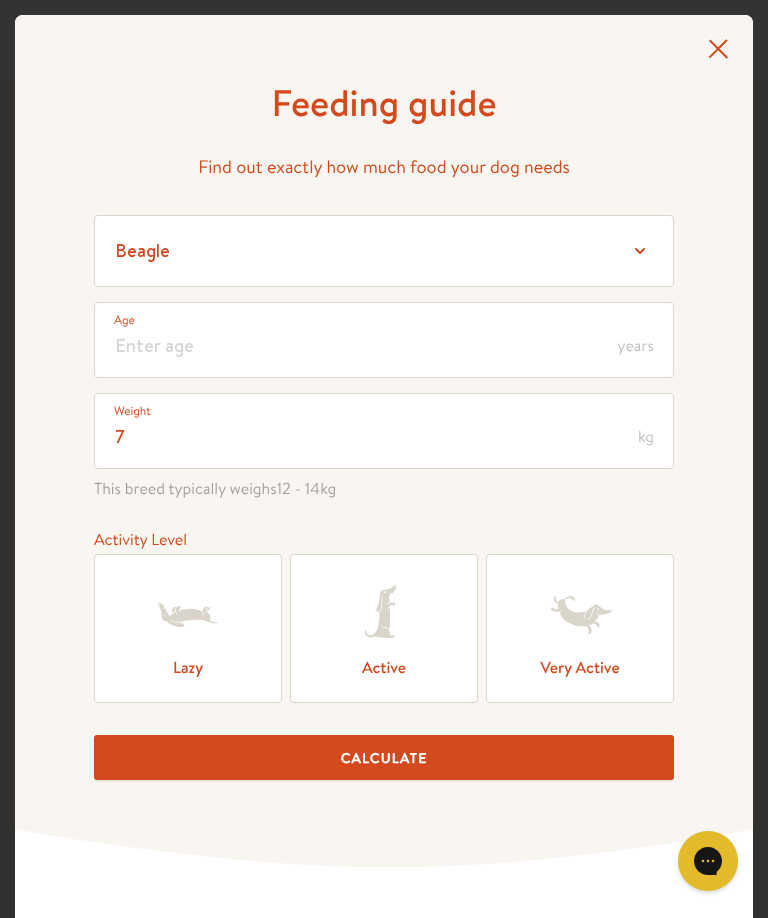 click on "Feeding guide
Find out exactly how much food your dog needs
Select a breed
Affenpinscher Afghan hound Airedale terrier Akita Alaskan Malamute American Staffordshire terrier American water spaniel Australian cattle dog Australian shepherd Australian terrier Basenji Basset hound Beagle Bearded collie Bedlington terrier Bernese mountain dog Bichon frise black and tan coonhound Bloodhound Border collie Border terrier Borzoi Boston terrier Bouvier des Flandres Boxer Briard Brittany Brussels griffon Bull terrier Bulldog Bullmastiff Cairn terrier Canaan dog Cavalier King Charles Spaniel Chesapeake Bay retriever Chihuahua Chinese crested Chinese shar-pei Chow chow Clumber spaniel Cocker spaniel Collie Curly-coated retriever Dachshund Dalmatian Doberman pinscher English cocker spaniel English setter English springer spaniel Eskimo dog" at bounding box center (383, 441) 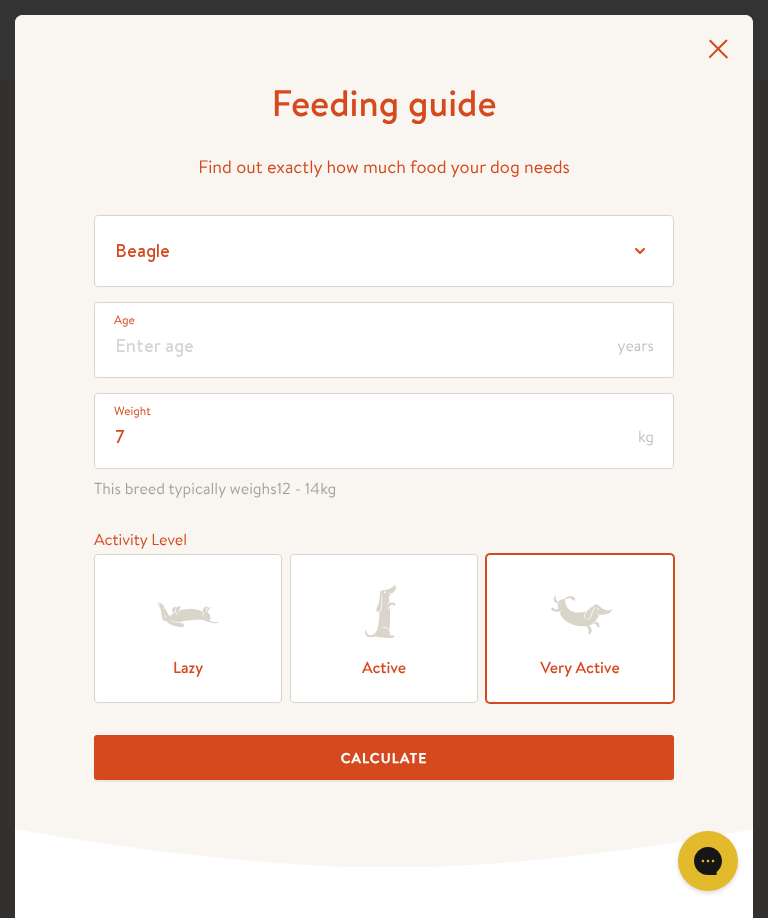 click on "Calculate" at bounding box center [384, 757] 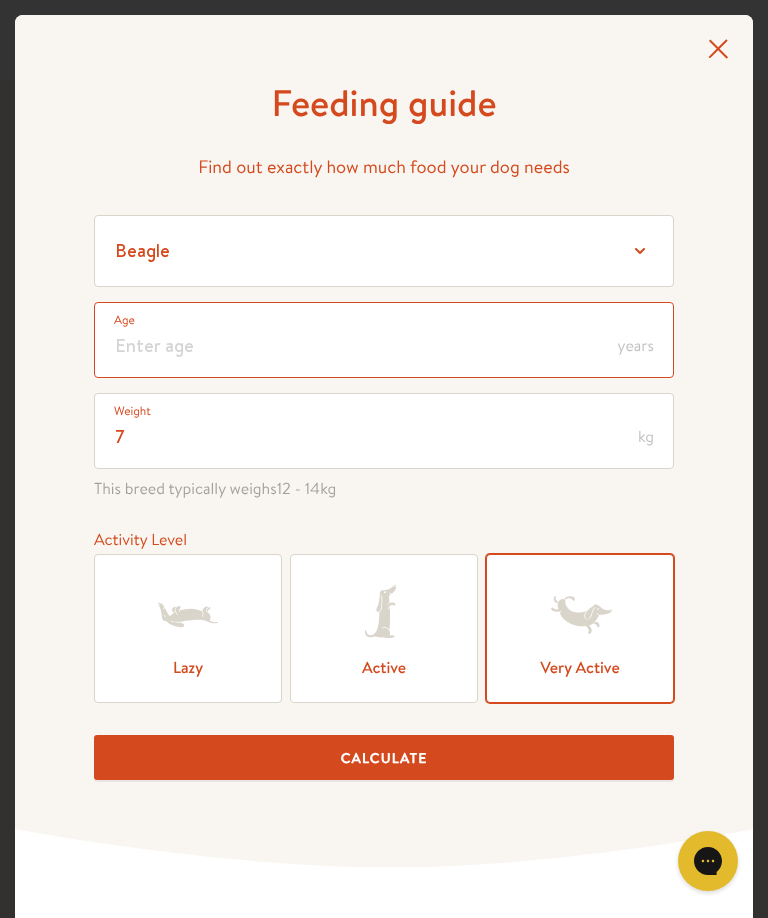 scroll, scrollTop: 698, scrollLeft: 0, axis: vertical 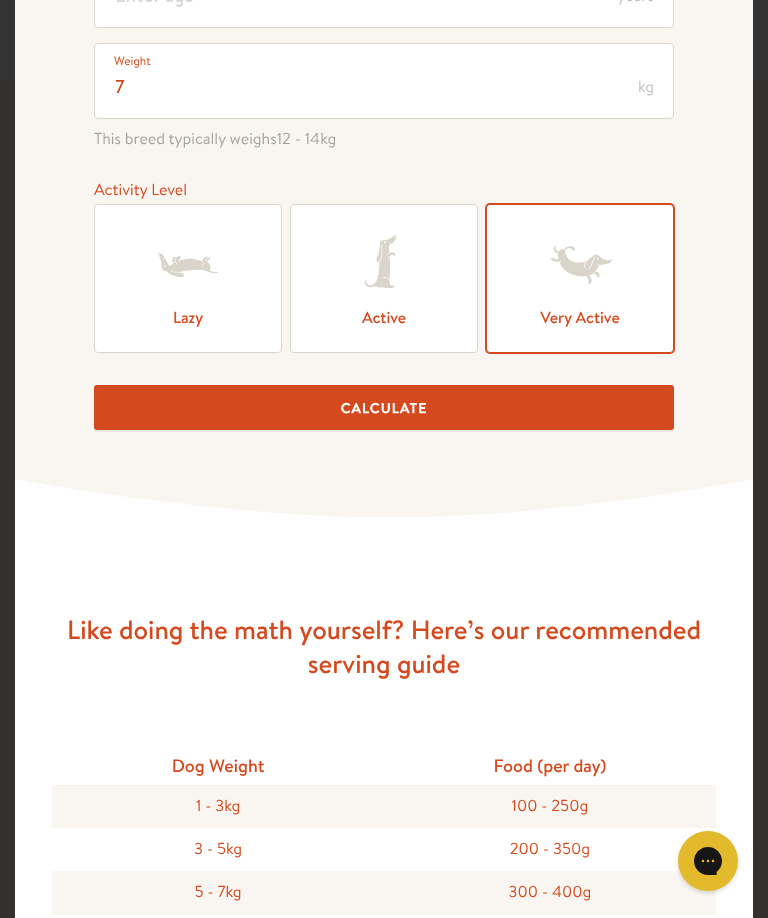 click on "Calculate" at bounding box center (384, 407) 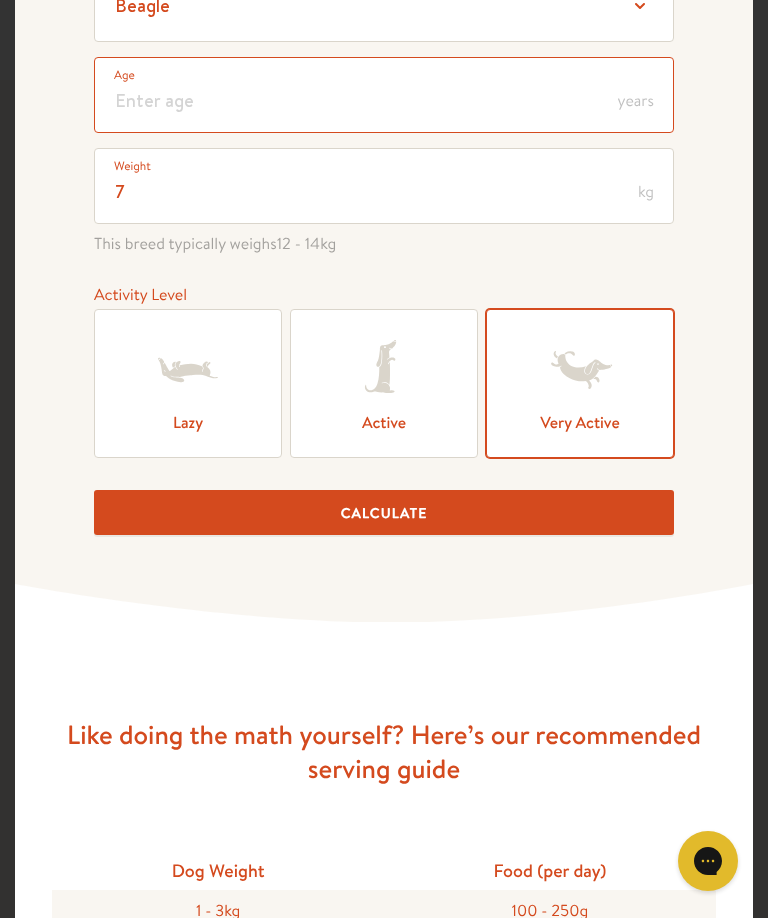 scroll, scrollTop: 243, scrollLeft: 0, axis: vertical 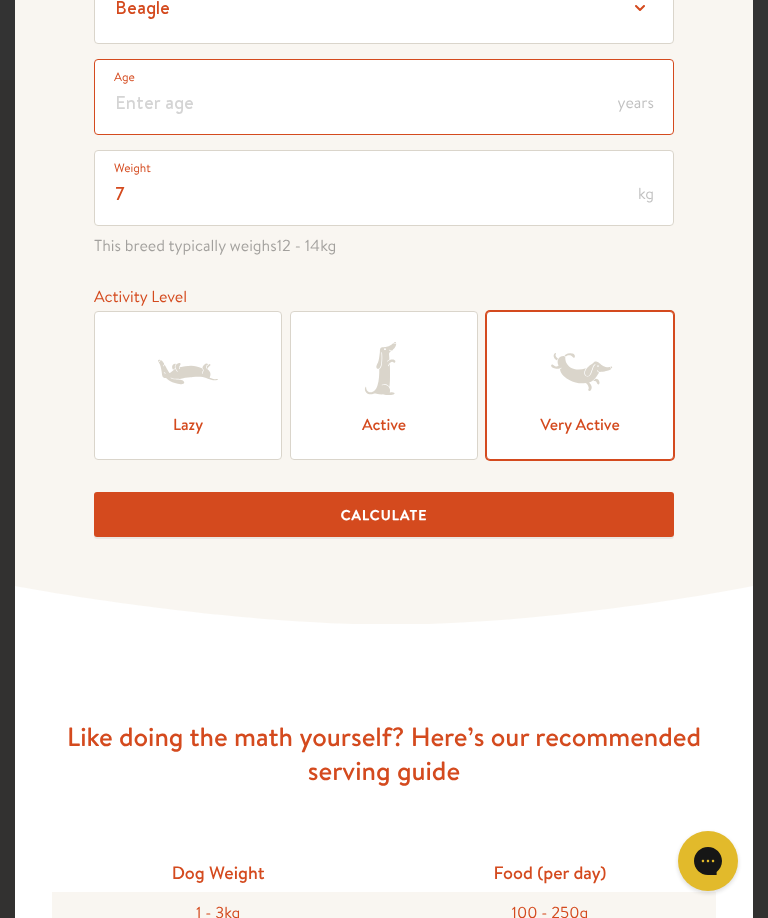 type on "9" 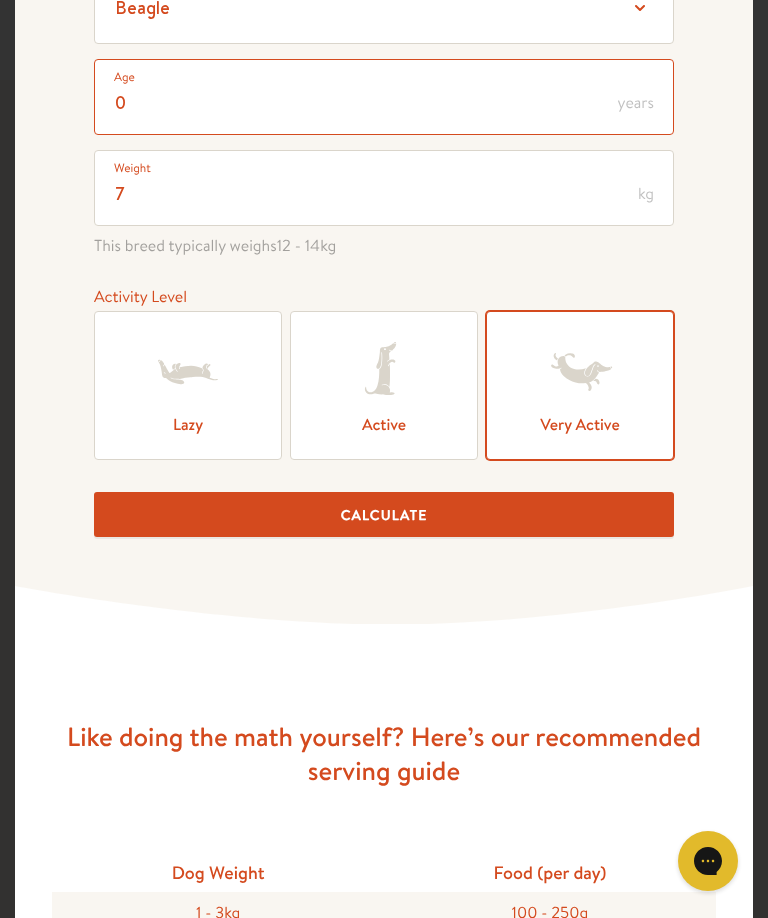 type on "0" 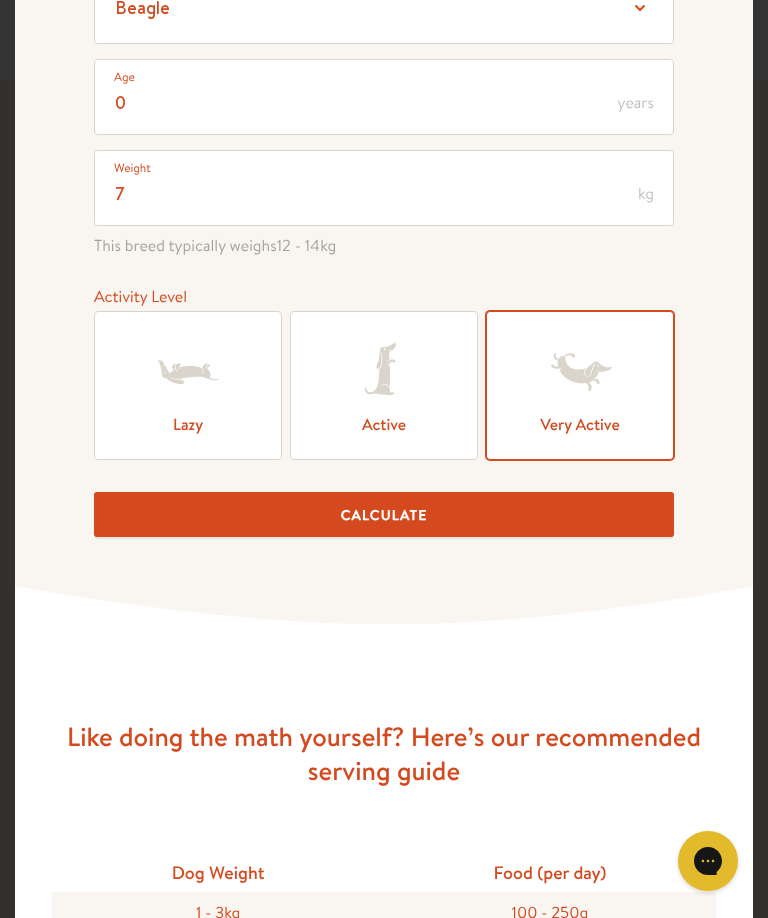 click on "Calculate" at bounding box center (384, 514) 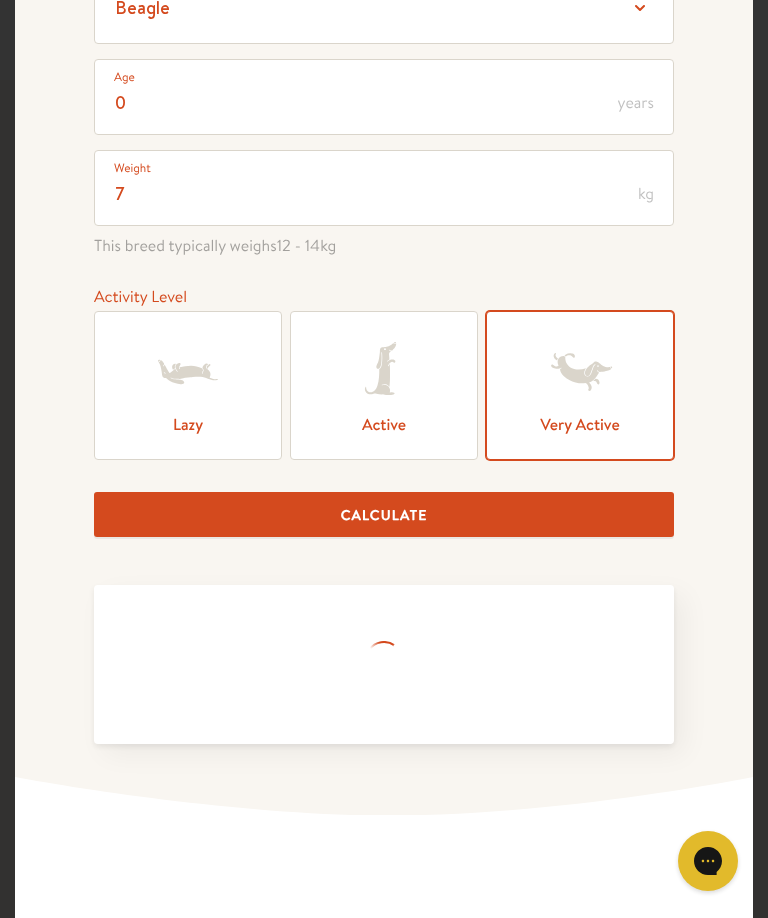 scroll, scrollTop: 699, scrollLeft: 0, axis: vertical 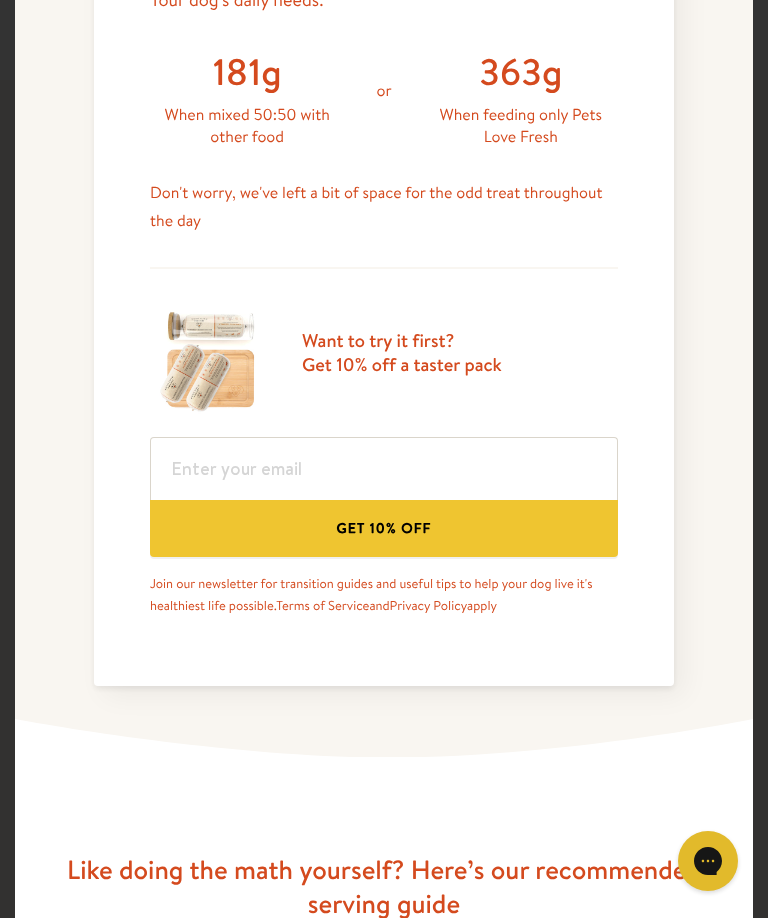 click on "Get 10% off" at bounding box center (384, 528) 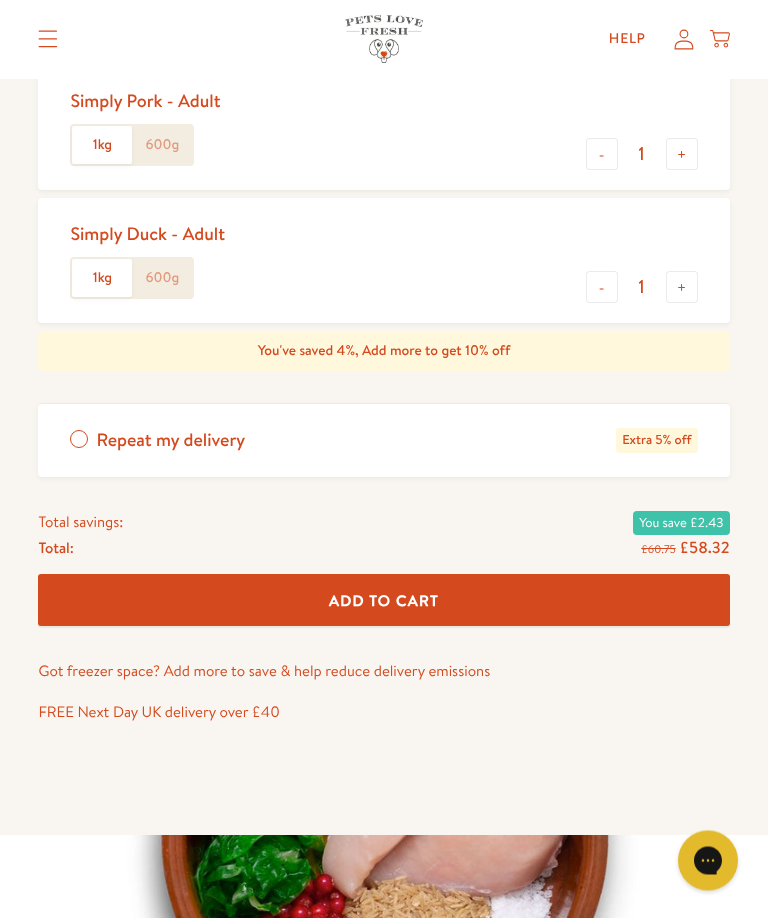 scroll, scrollTop: 1168, scrollLeft: 0, axis: vertical 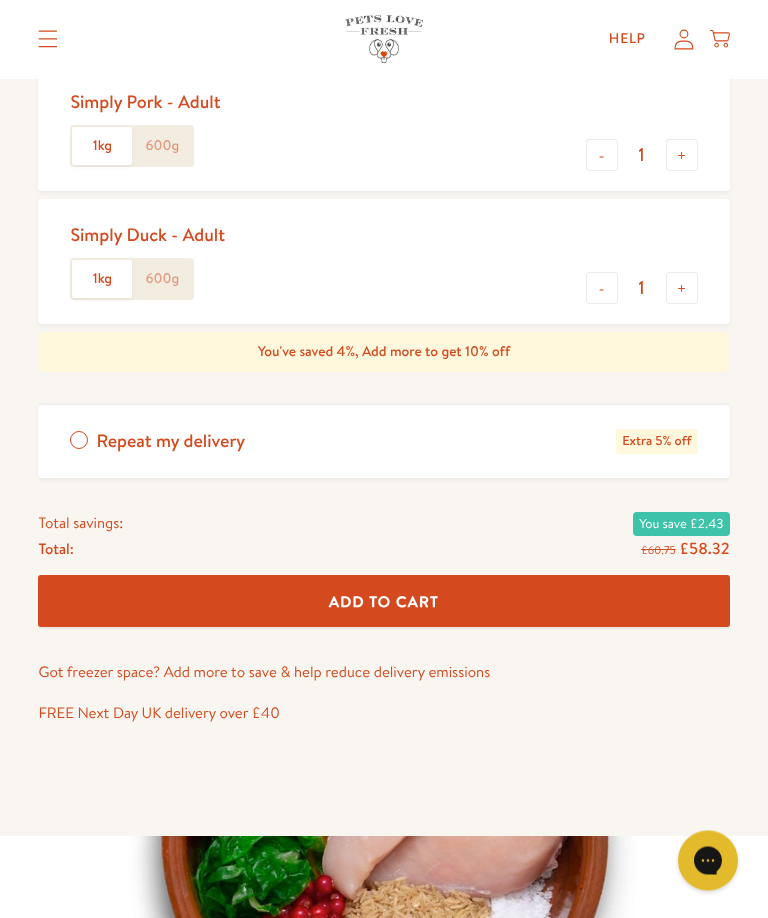 click on "600g" 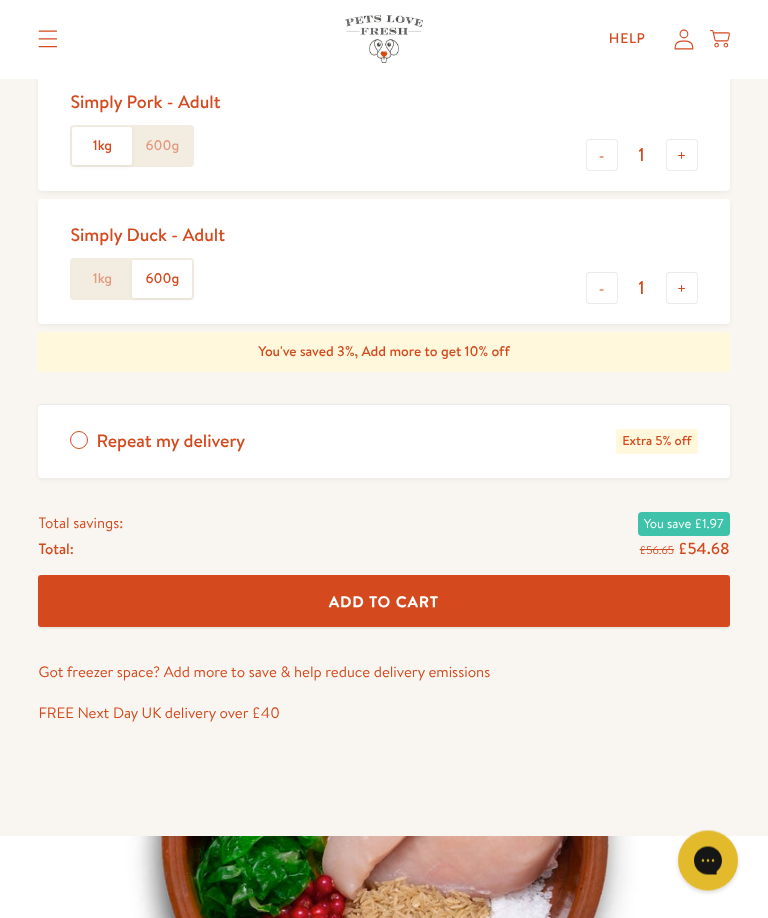scroll, scrollTop: 1169, scrollLeft: 0, axis: vertical 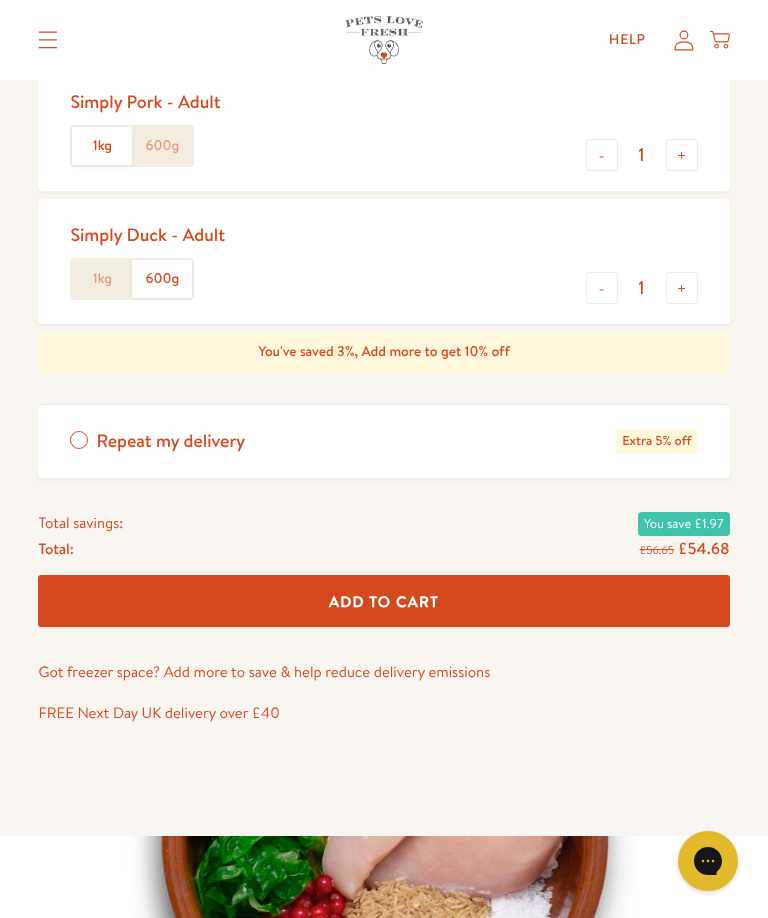 click on "600g" 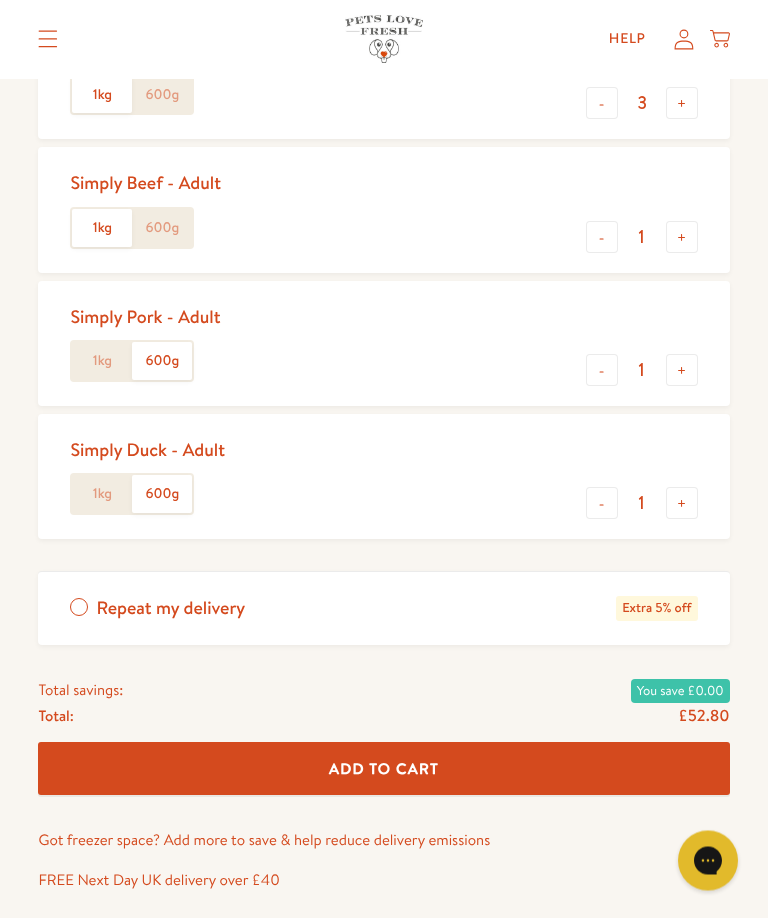 click on "600g" 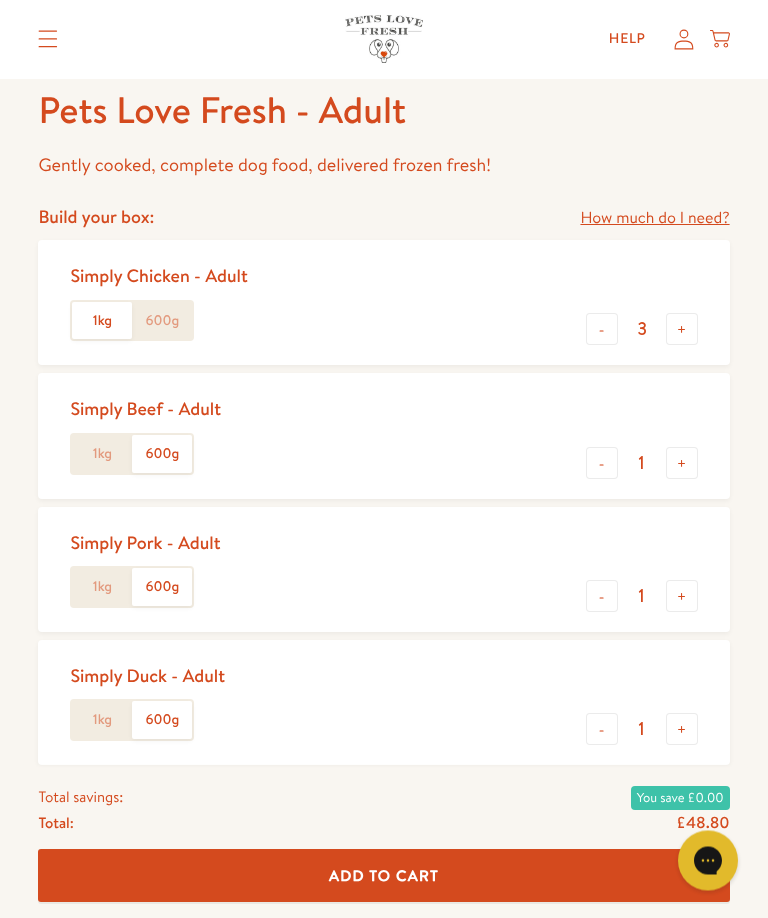 scroll, scrollTop: 711, scrollLeft: 0, axis: vertical 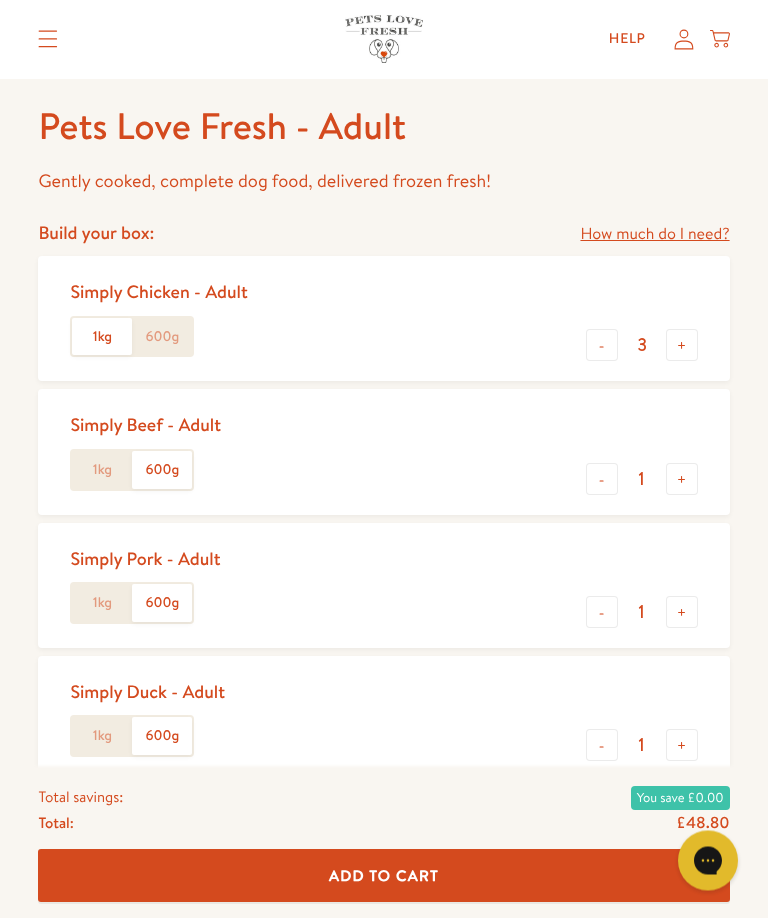 click on "600g" 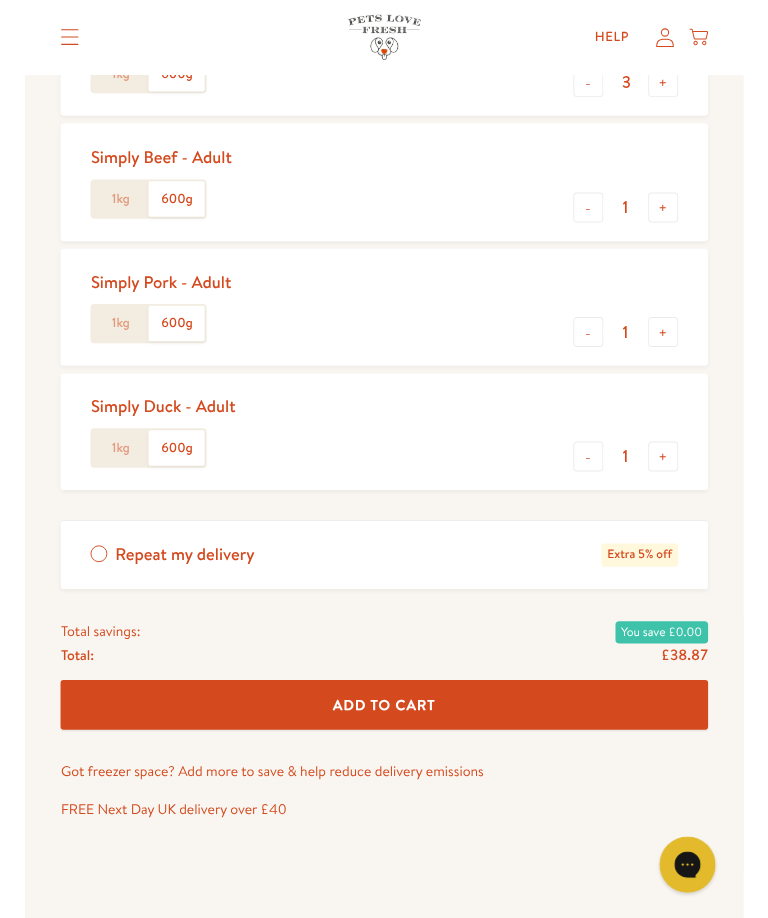 scroll, scrollTop: 718, scrollLeft: 0, axis: vertical 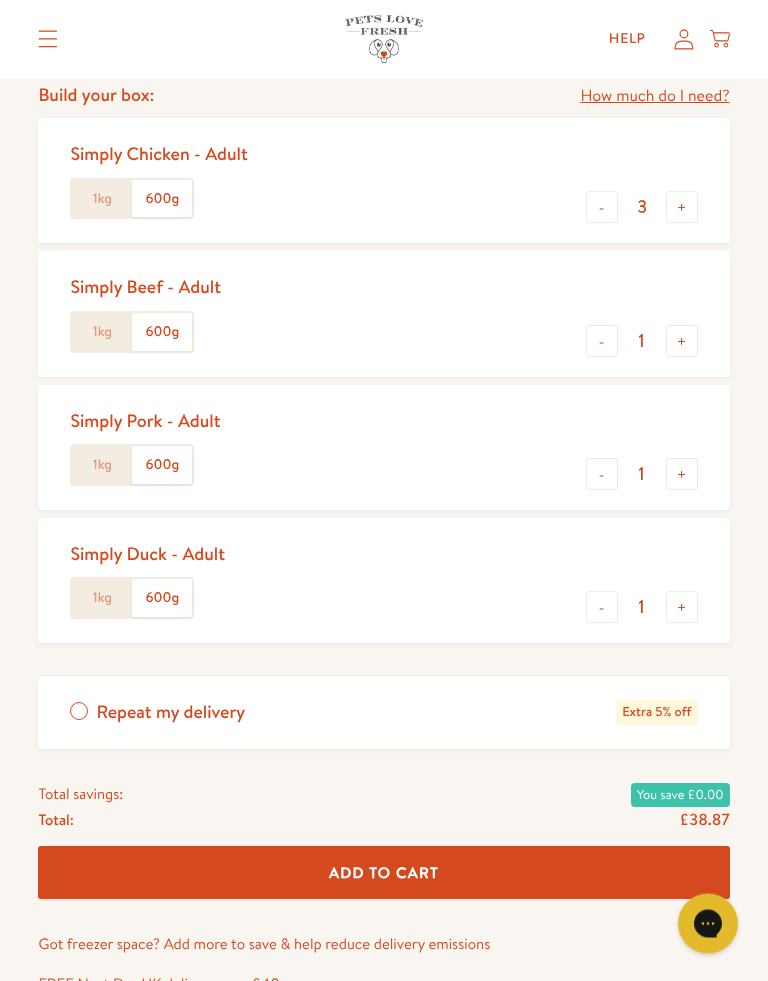 click on "+" at bounding box center (682, 608) 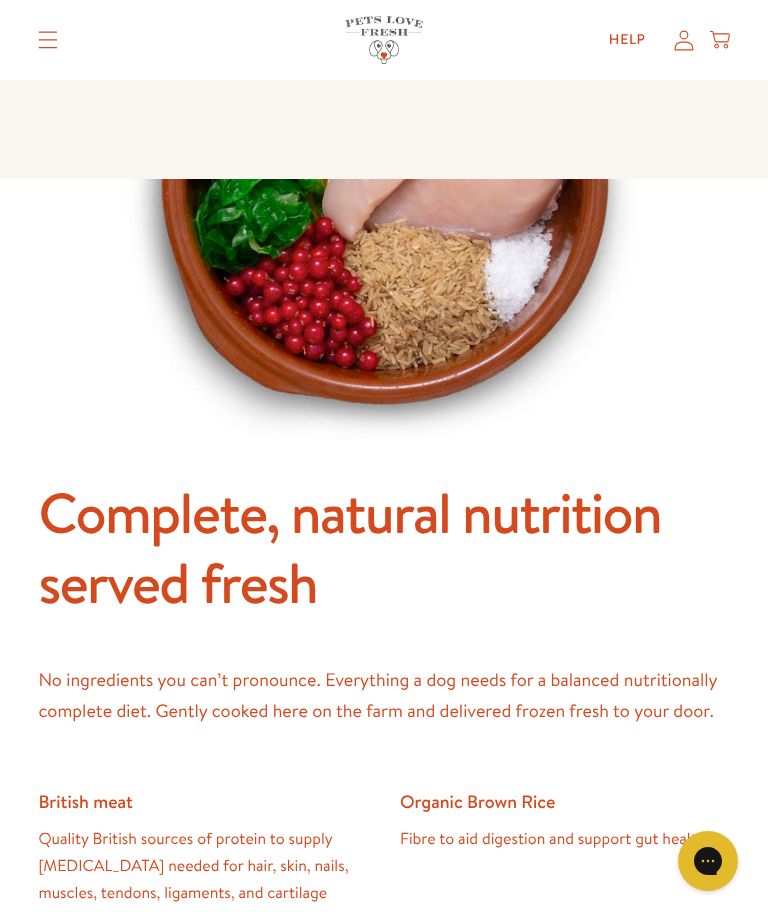 scroll, scrollTop: 1716, scrollLeft: 0, axis: vertical 